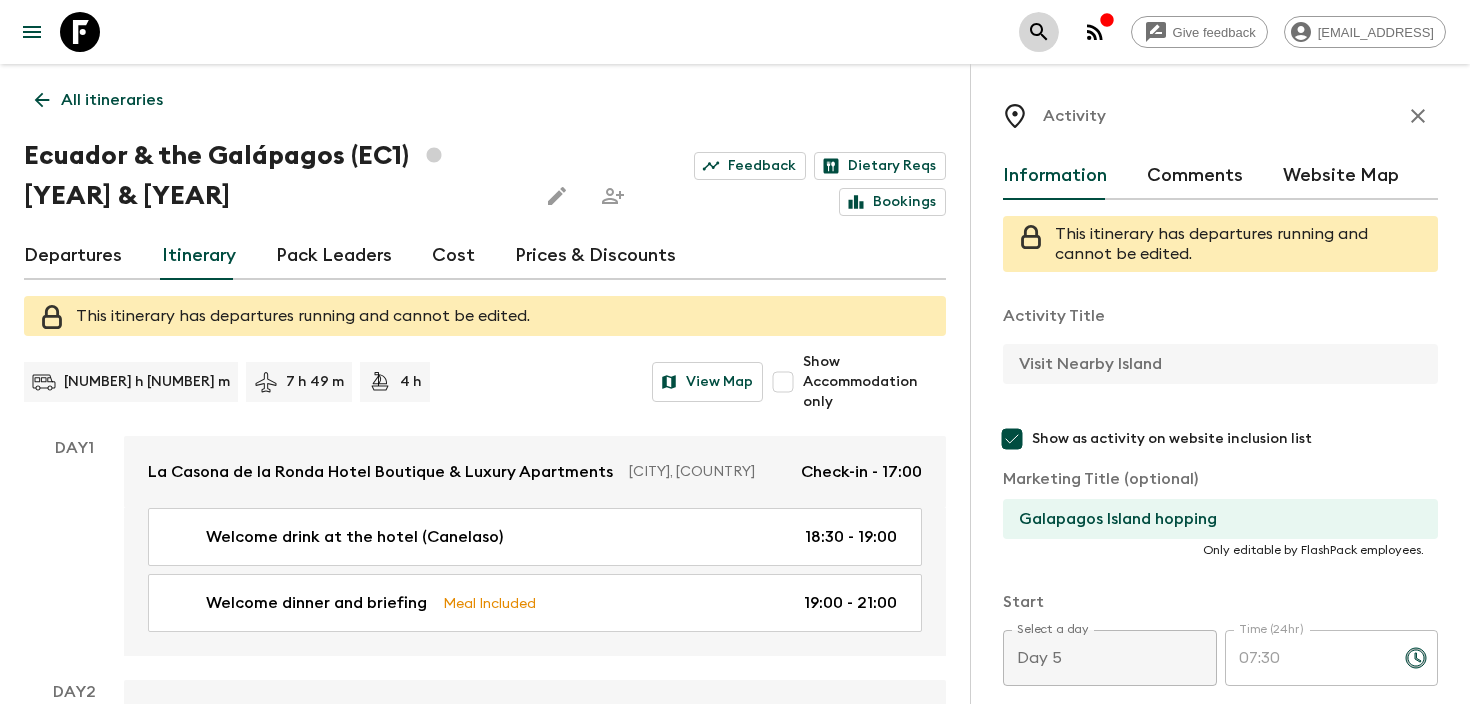 click 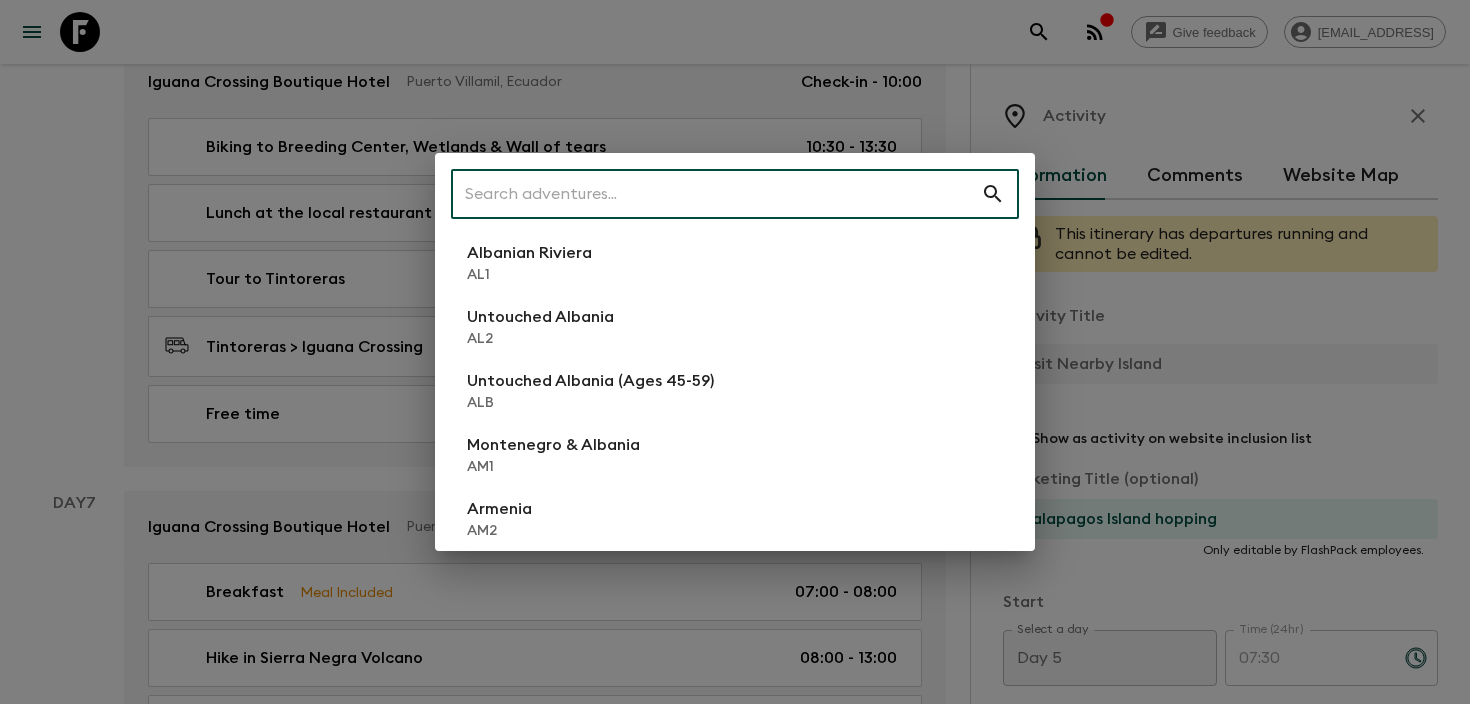 scroll, scrollTop: 4163, scrollLeft: 0, axis: vertical 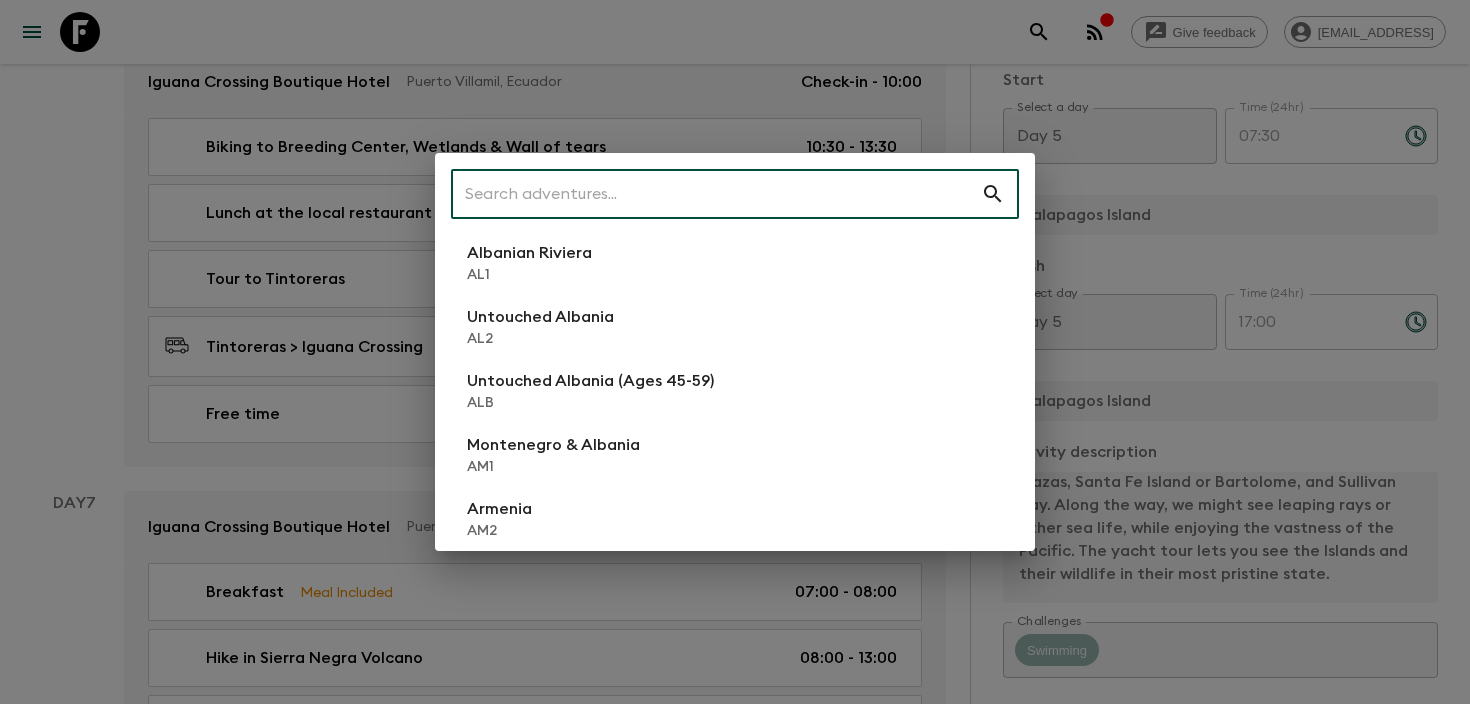 click at bounding box center [716, 194] 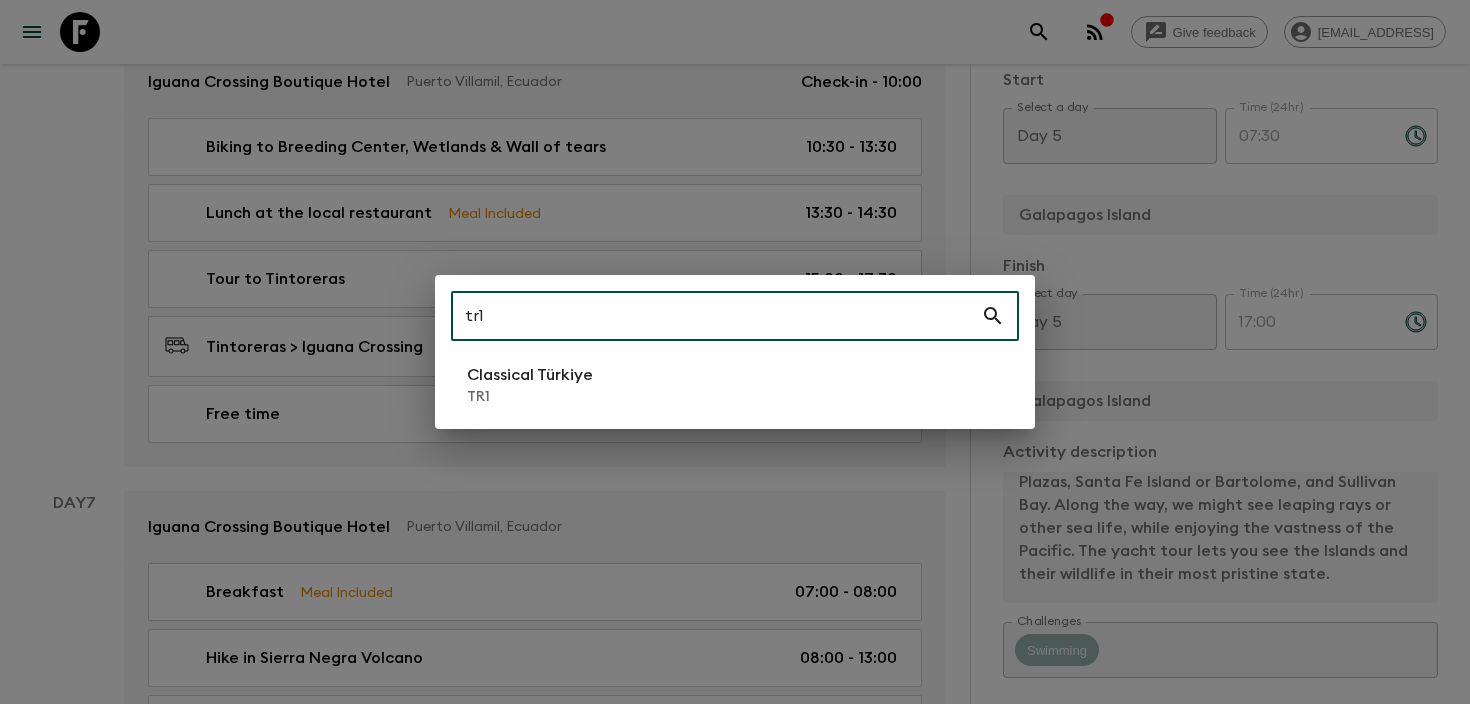 type on "tr1" 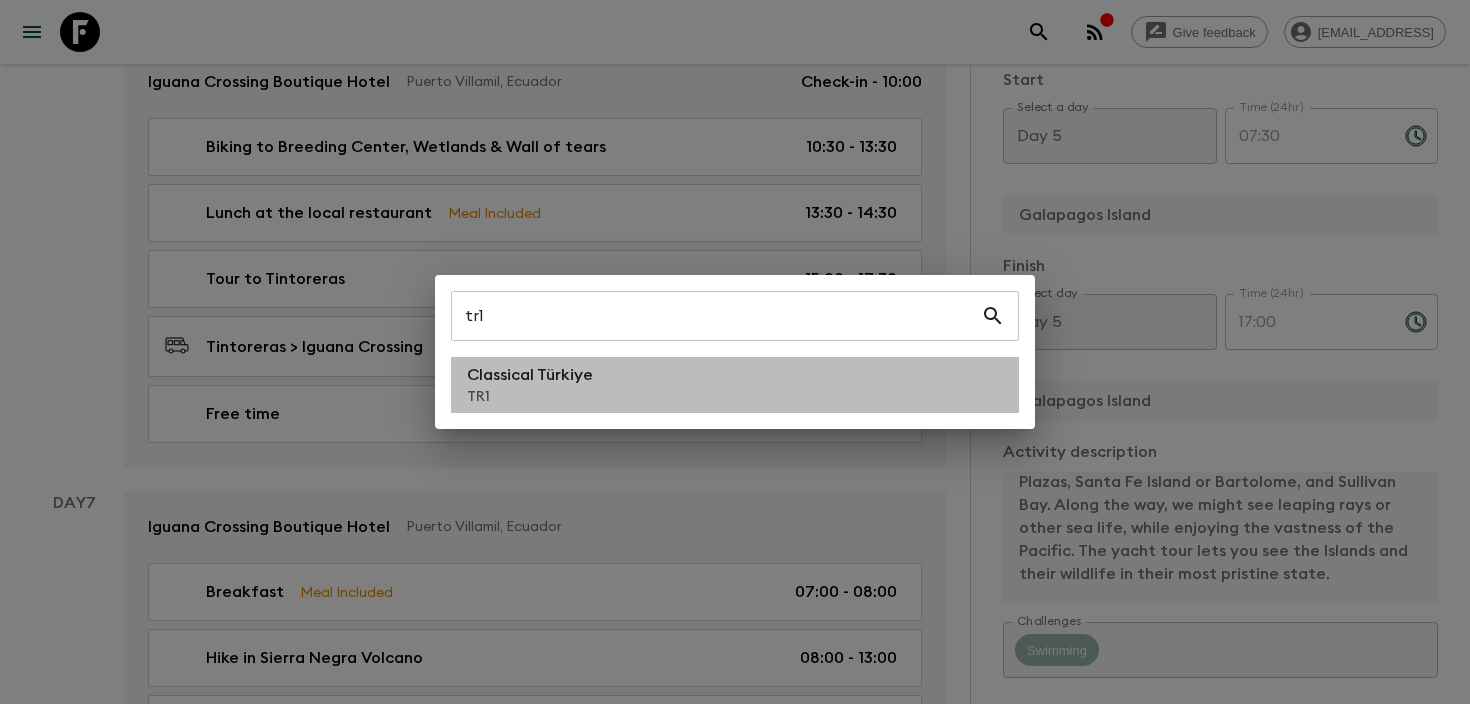 click on "Classical Türkiye TR1" at bounding box center (735, 385) 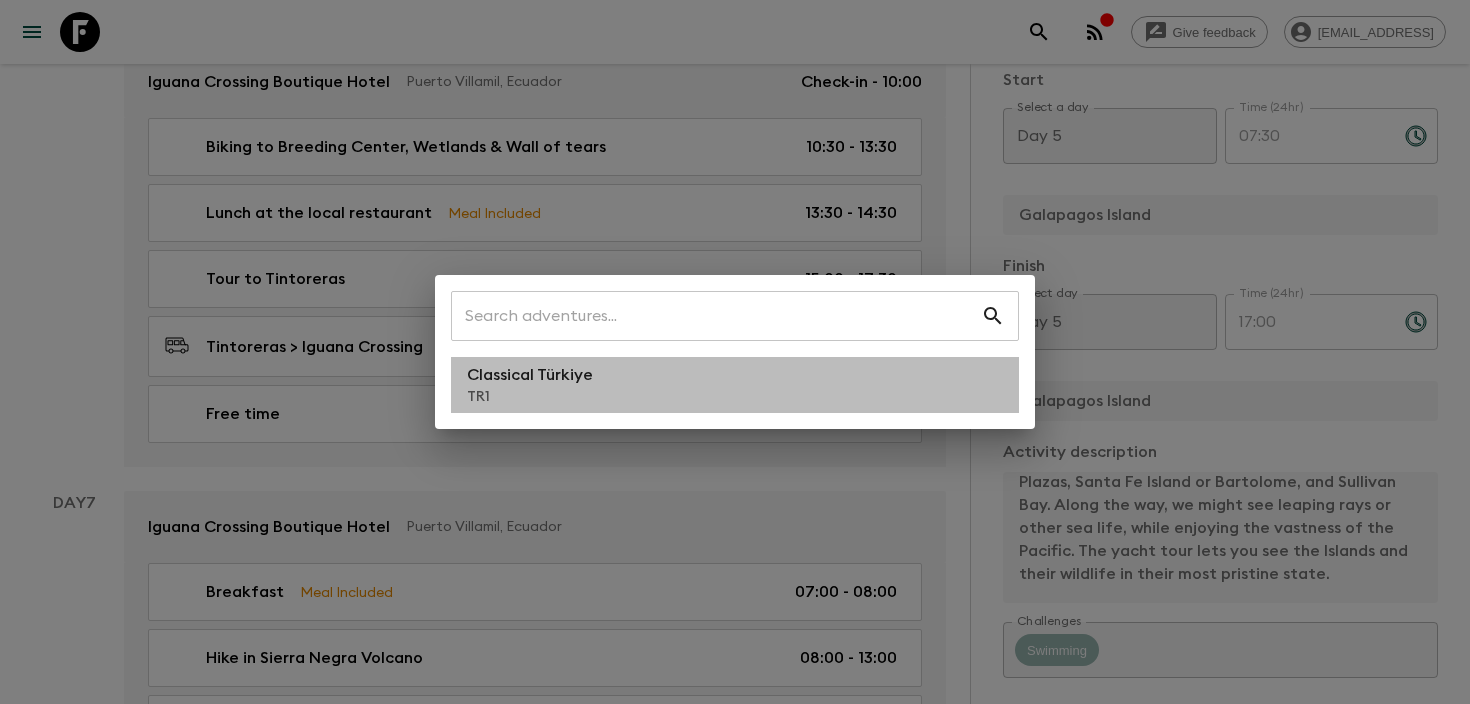 scroll, scrollTop: 0, scrollLeft: 0, axis: both 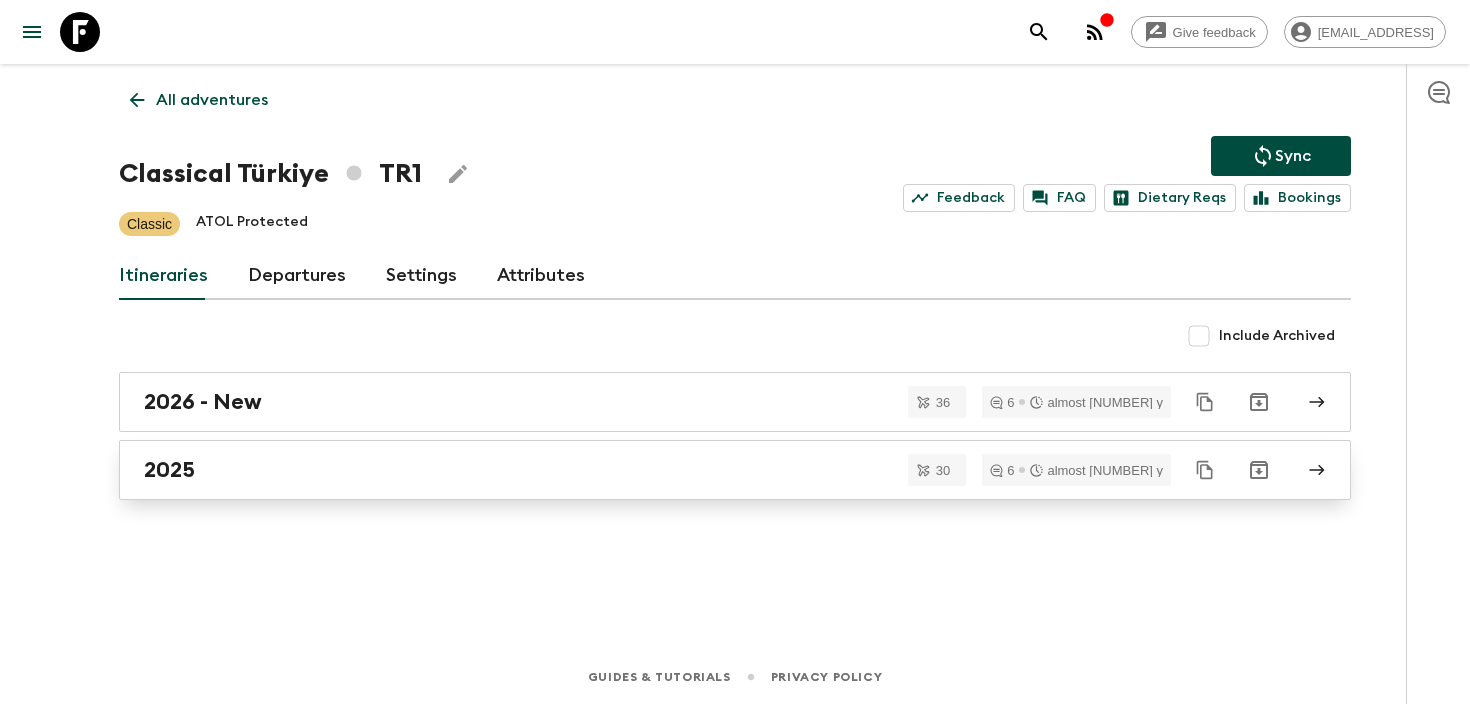 click on "2025" at bounding box center (716, 470) 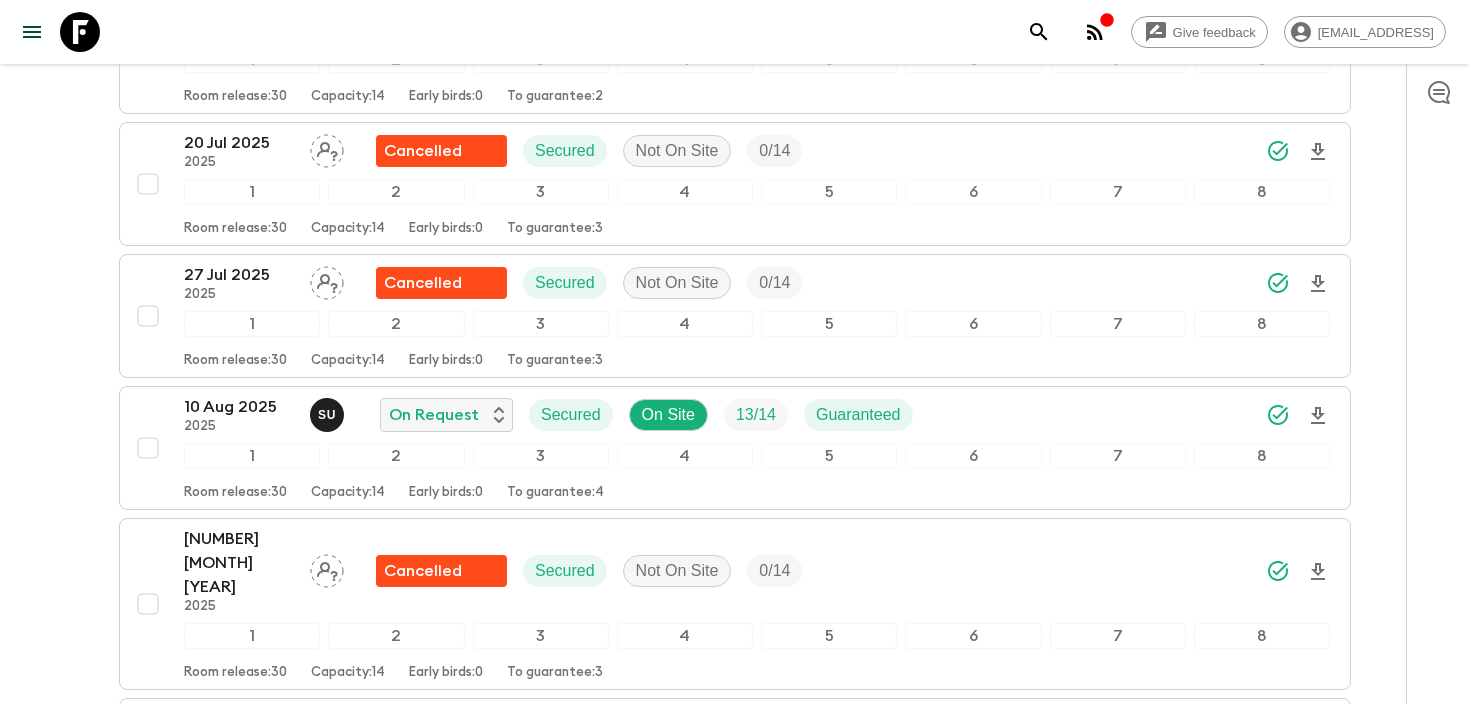 scroll, scrollTop: 1811, scrollLeft: 0, axis: vertical 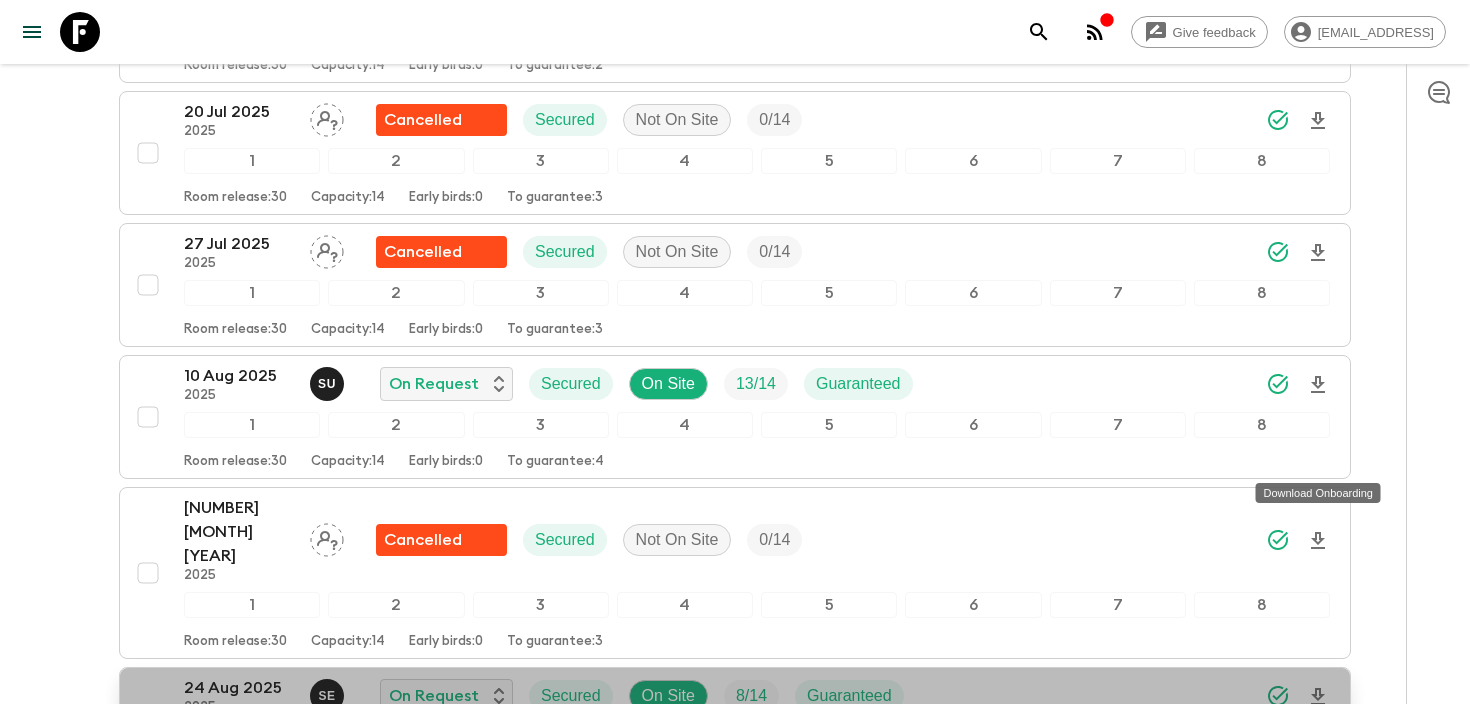 click 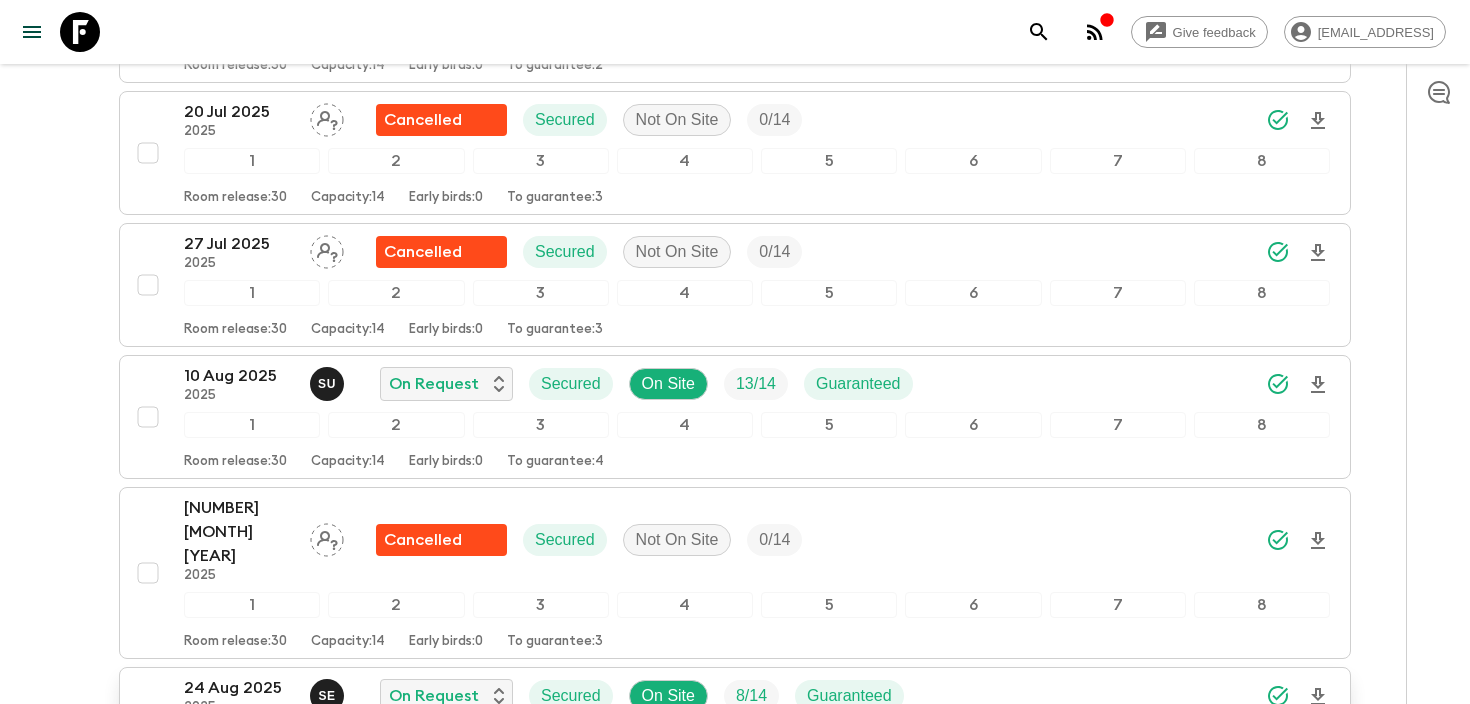 click 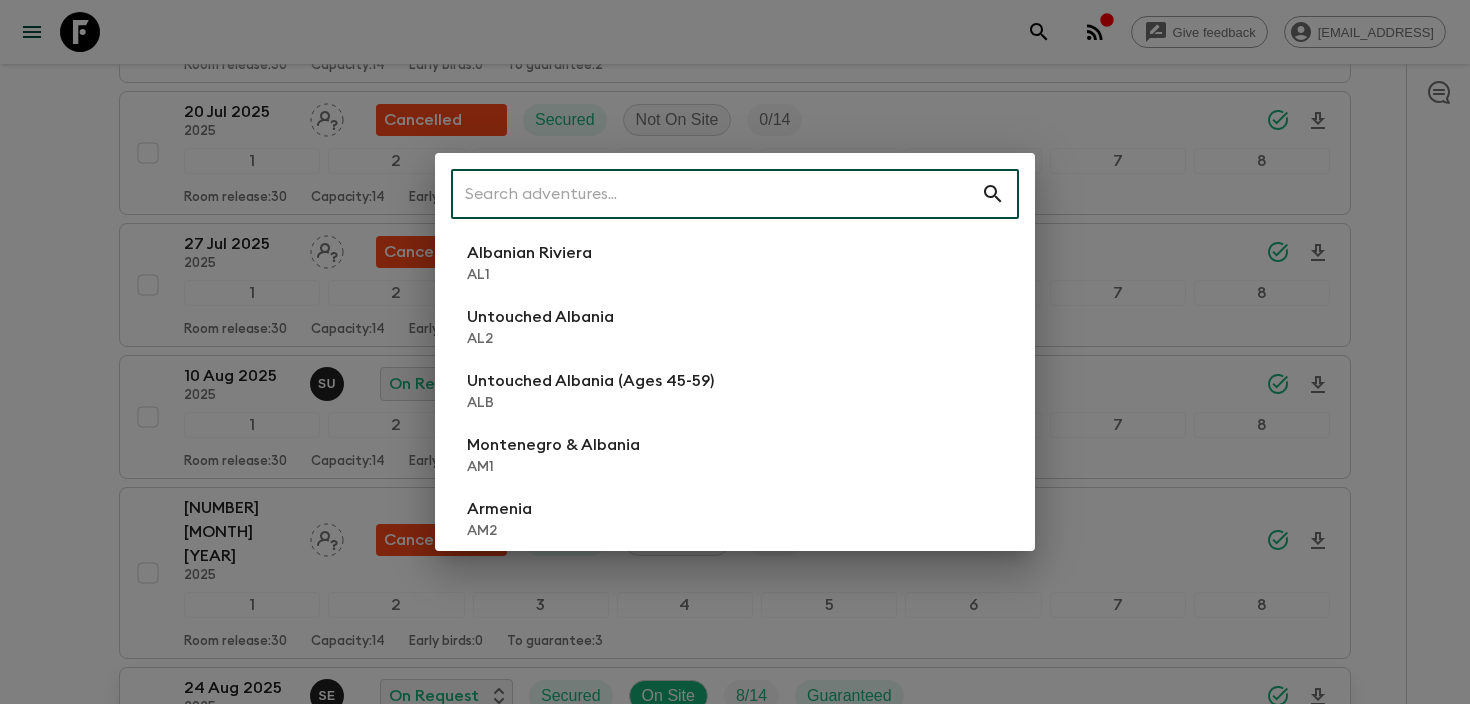 click at bounding box center [716, 194] 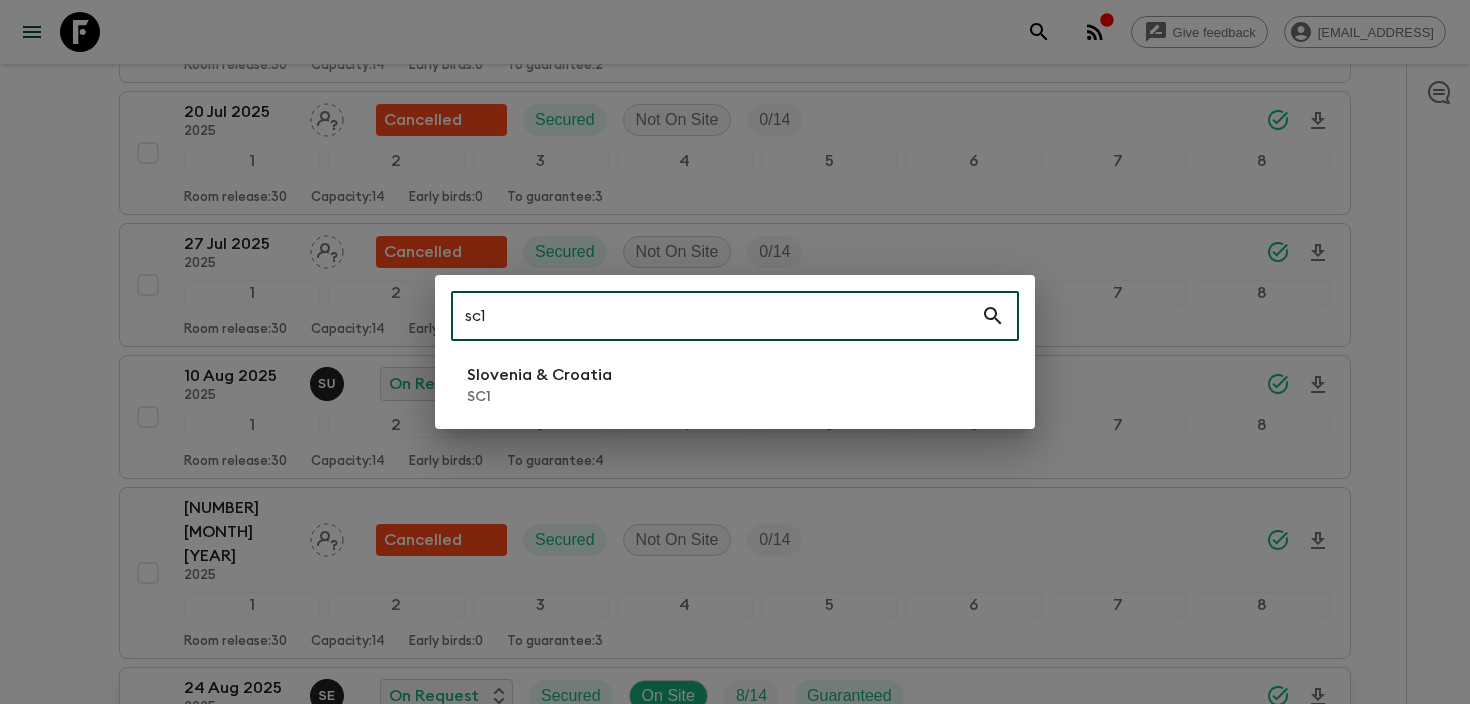 type on "sc1" 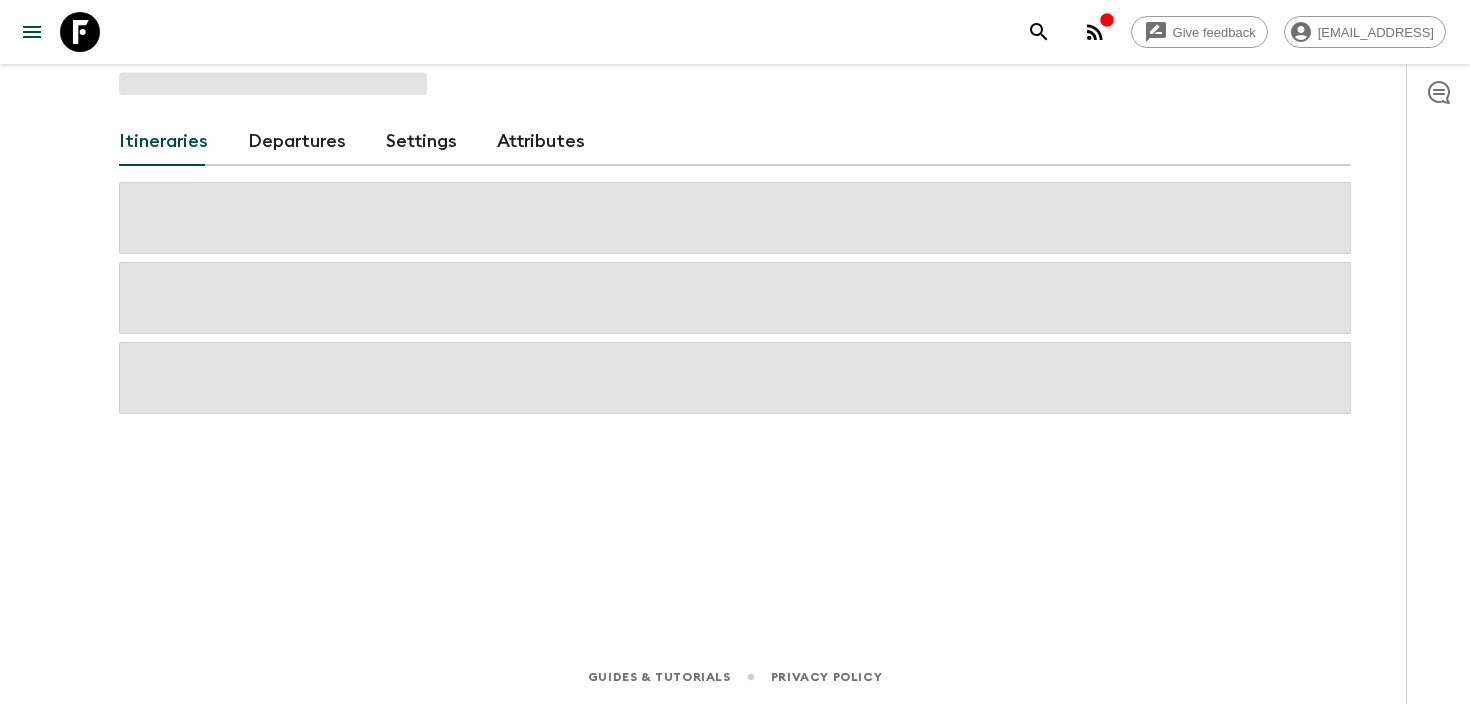 scroll, scrollTop: 0, scrollLeft: 0, axis: both 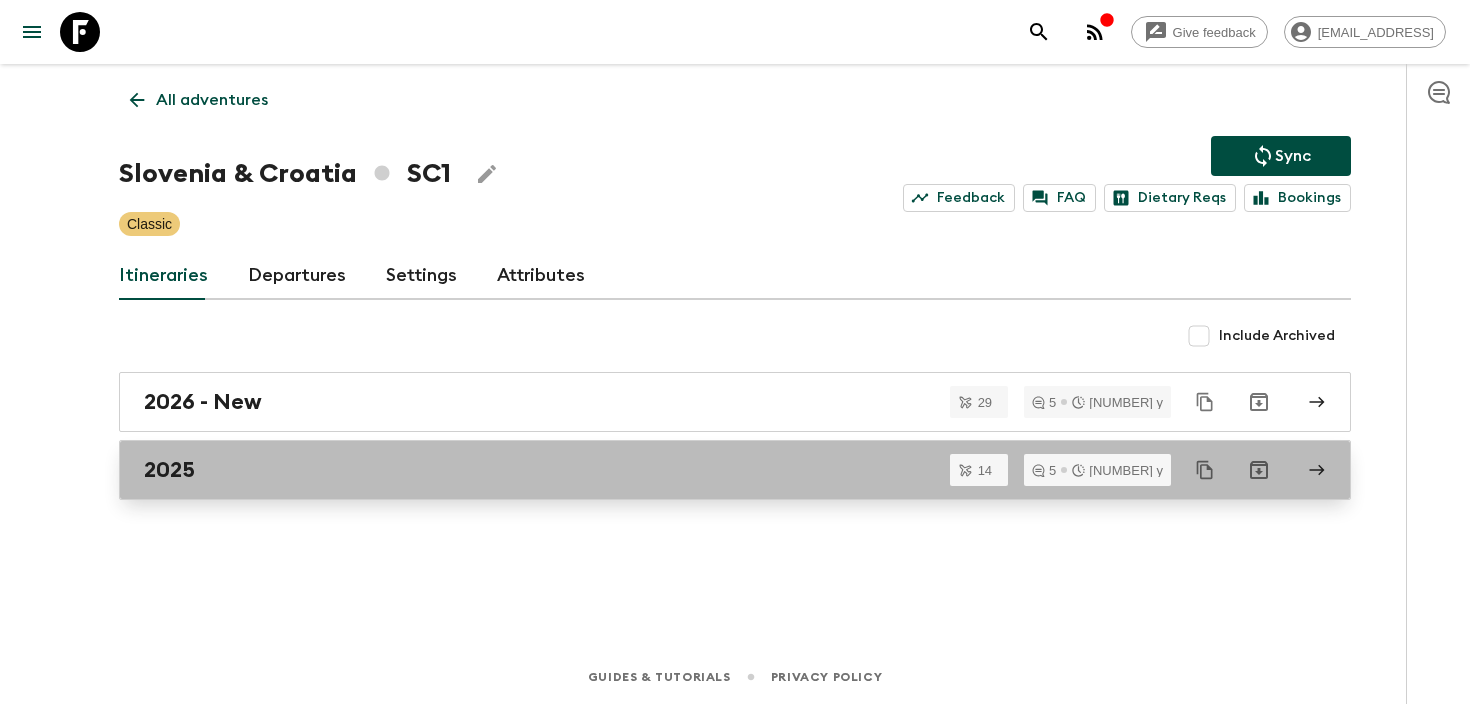 click on "2025" at bounding box center [716, 470] 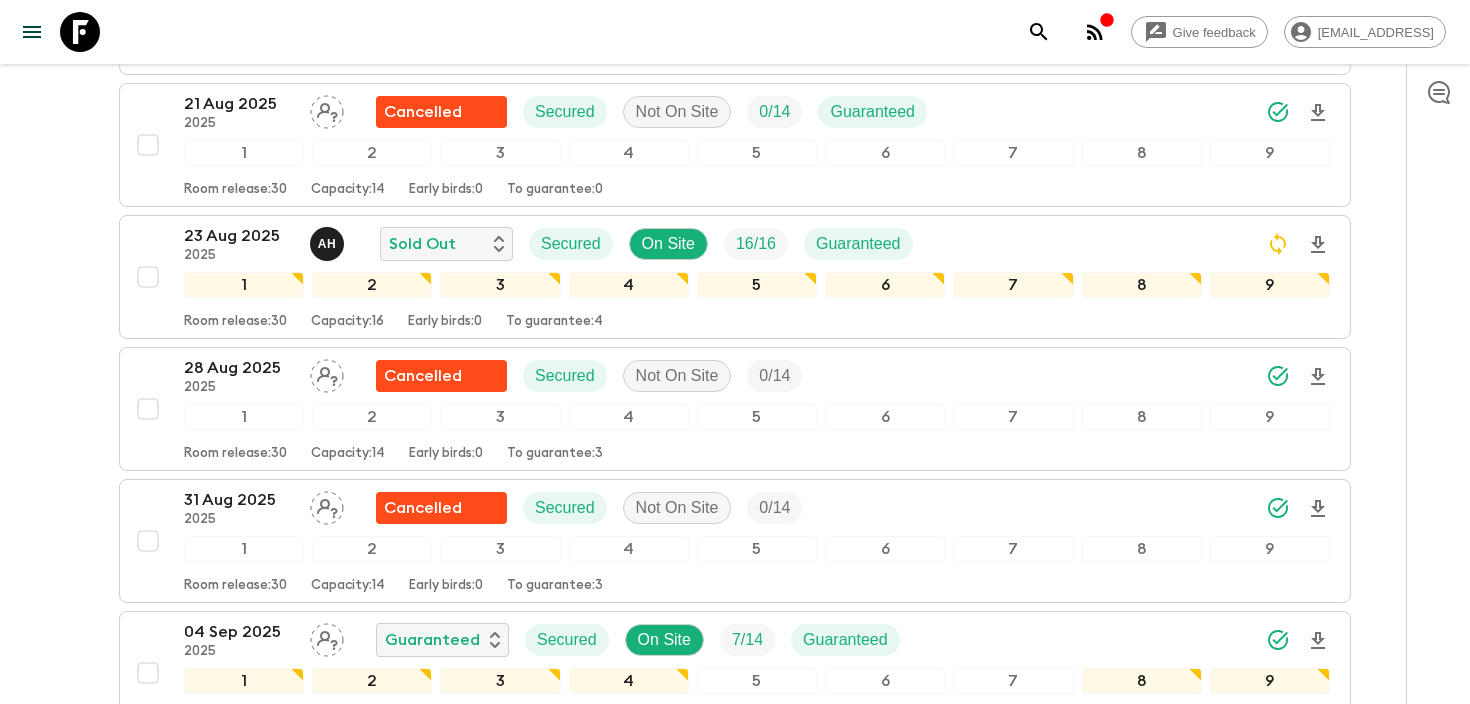 scroll, scrollTop: 706, scrollLeft: 0, axis: vertical 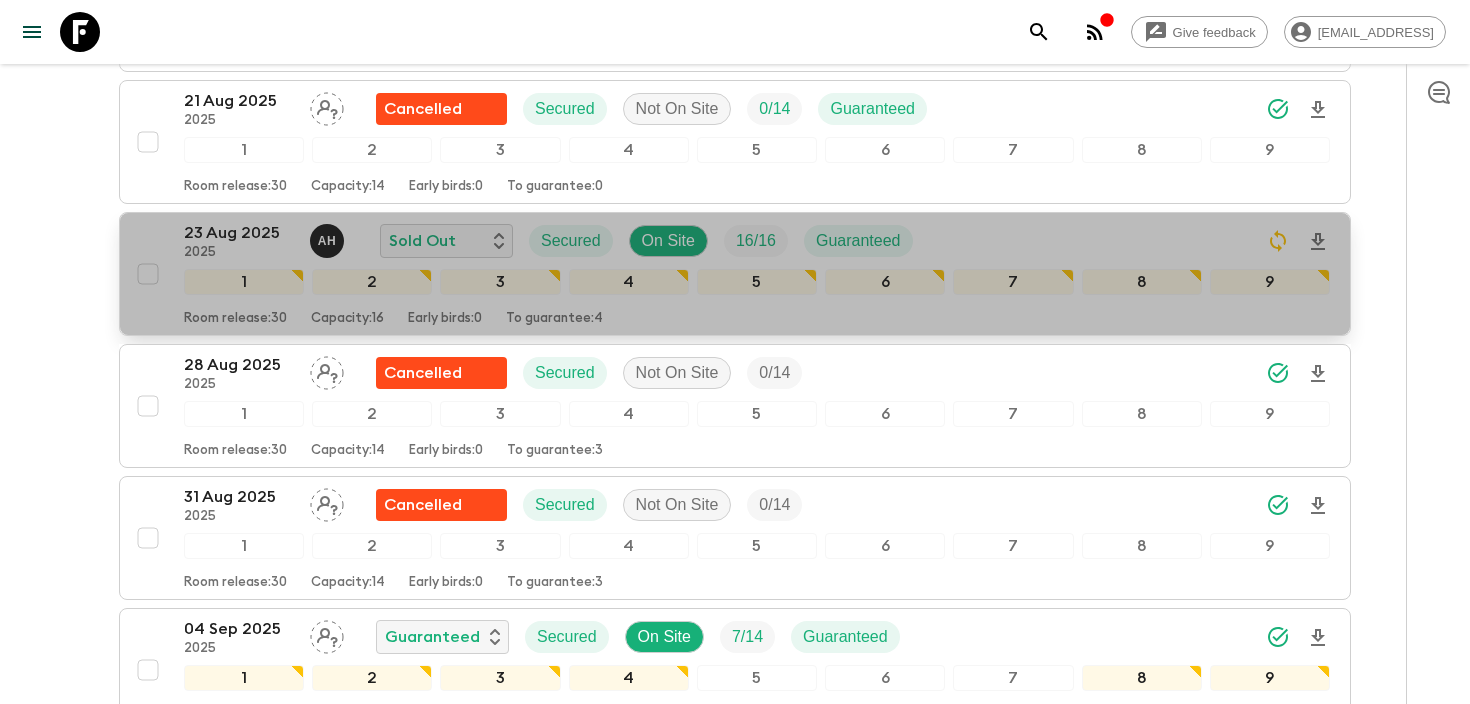 click on "[MONTH] [NUMBER] [YEAR] [YEAR] A H Sold Out Secured On Site [NUMBER] / [NUMBER] Guaranteed" at bounding box center (757, 241) 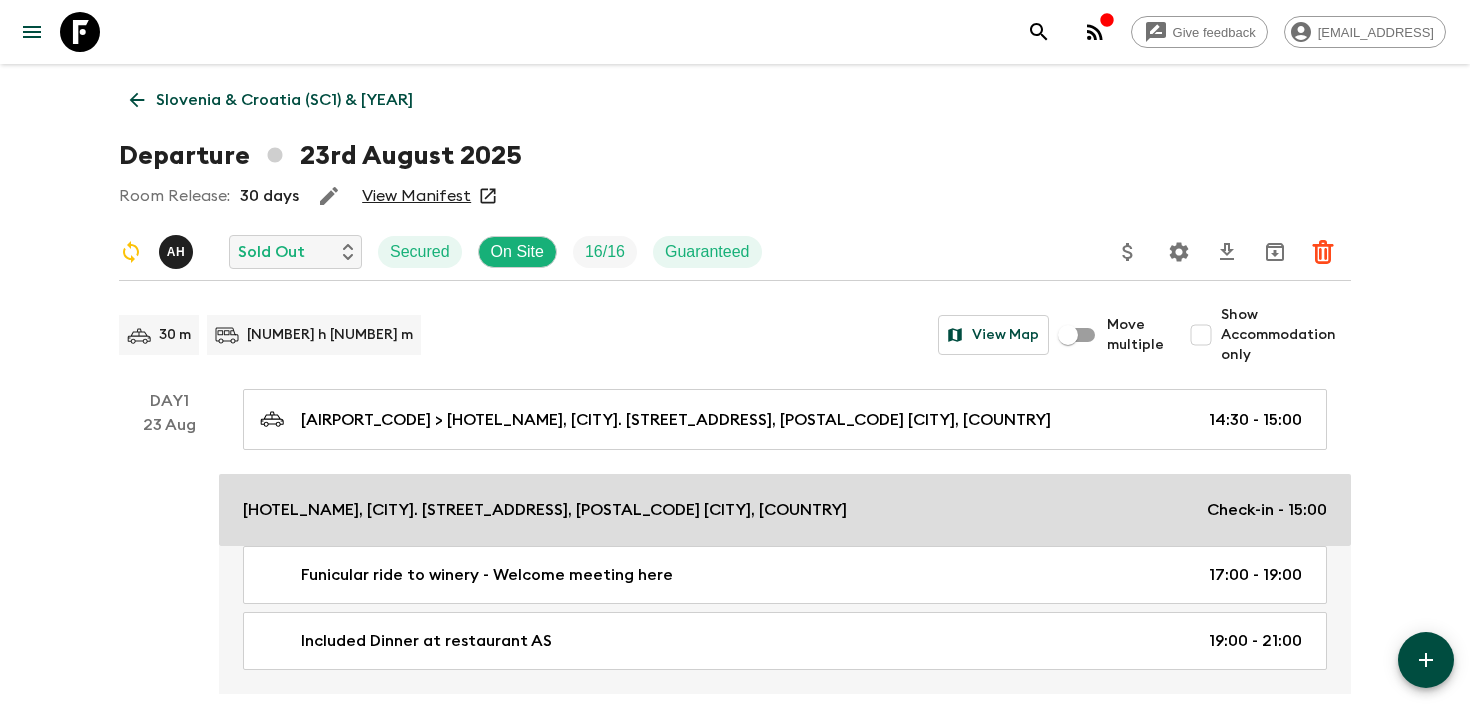 click on "[HOTEL_NAME], [CITY]. [STREET_ADDRESS], [POSTAL_CODE] [CITY], [COUNTRY]" at bounding box center [545, 510] 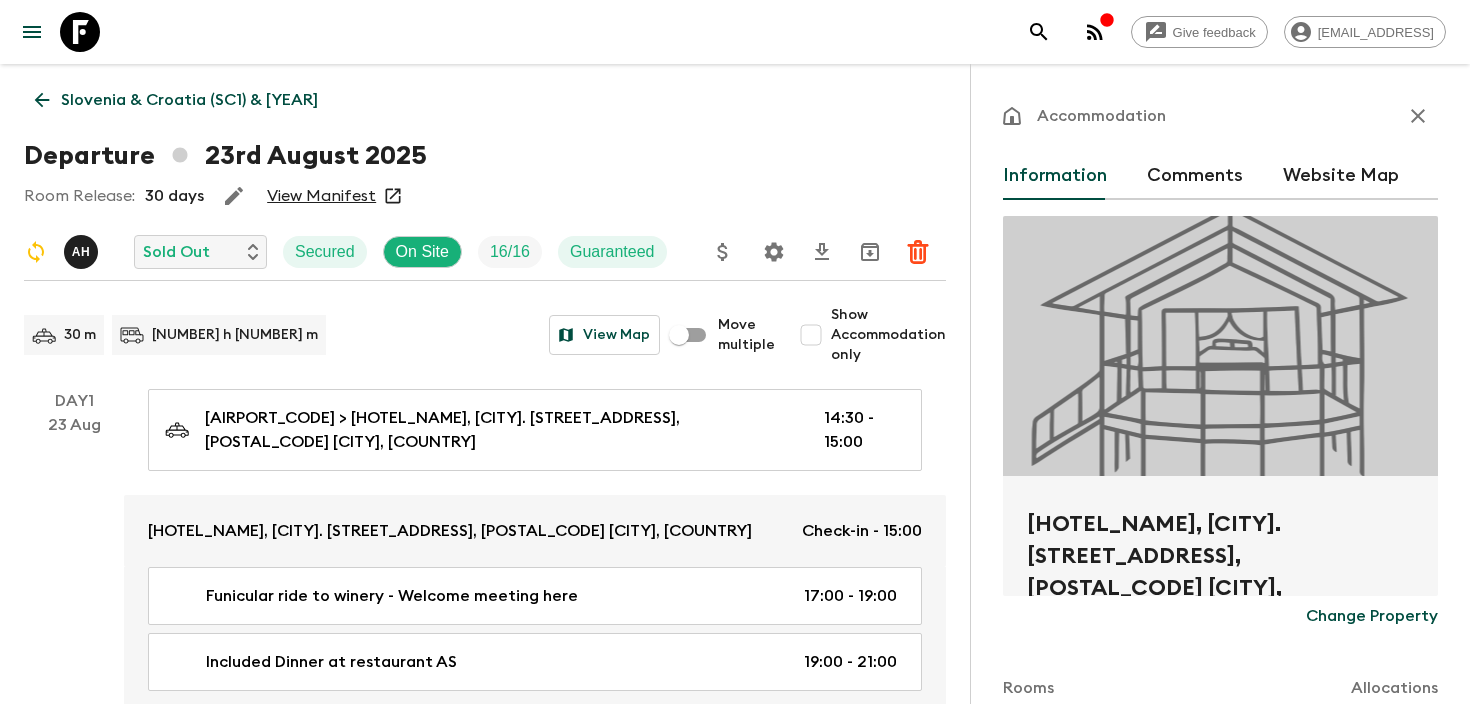 scroll, scrollTop: 66, scrollLeft: 0, axis: vertical 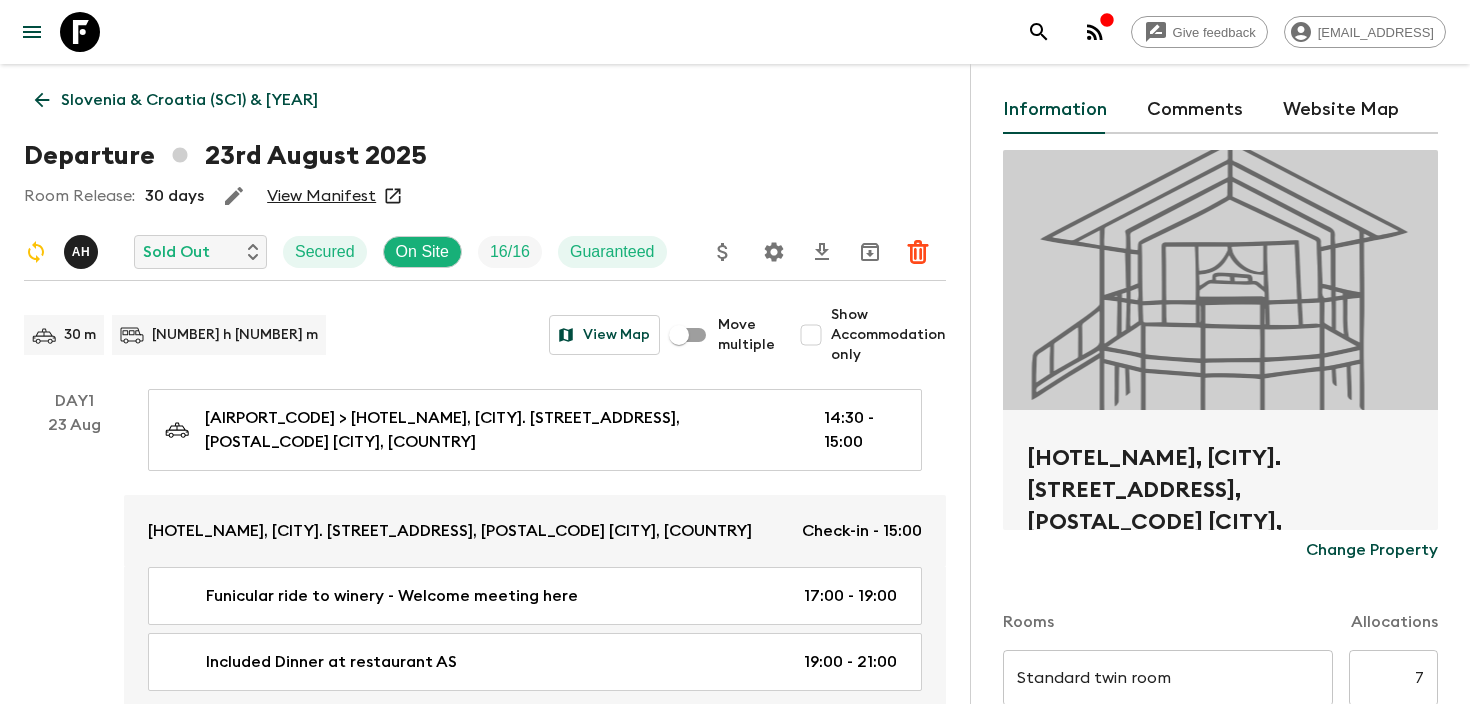 click 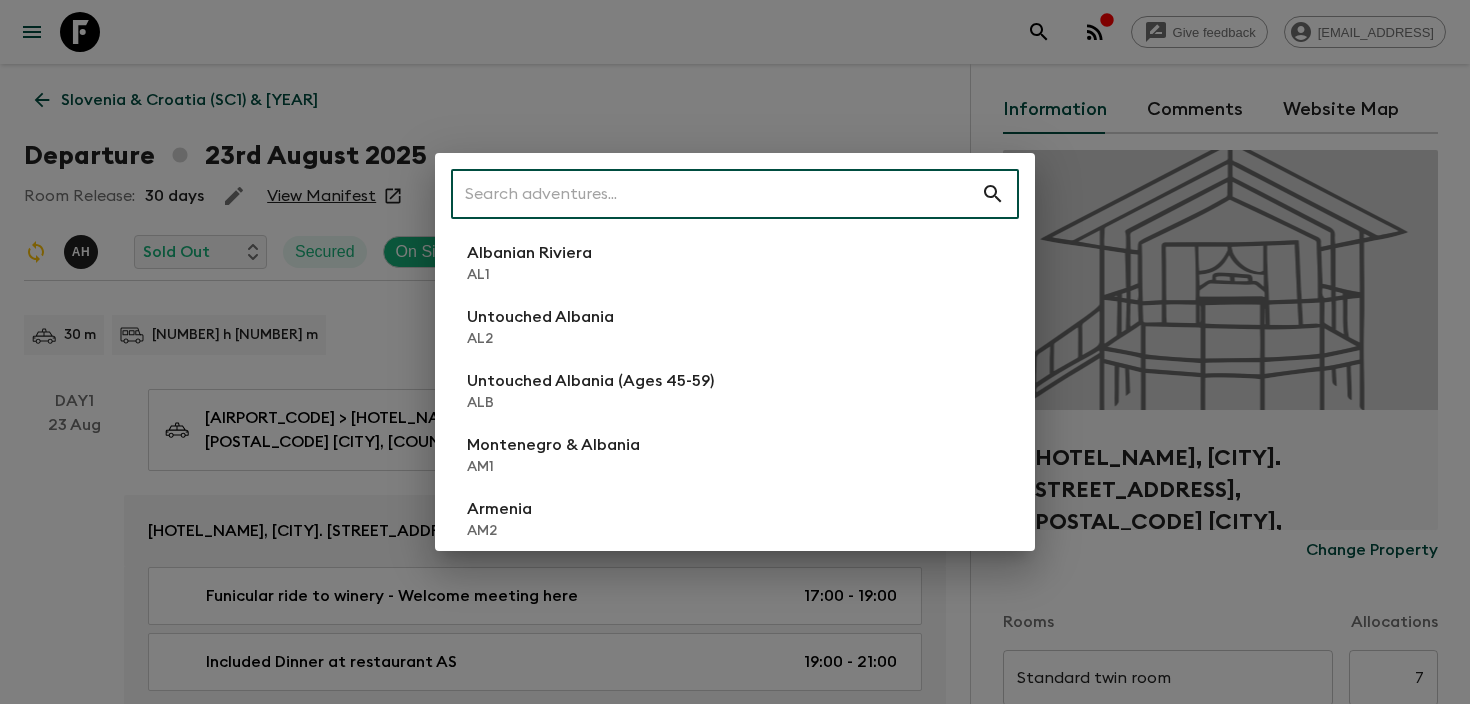 click at bounding box center (716, 194) 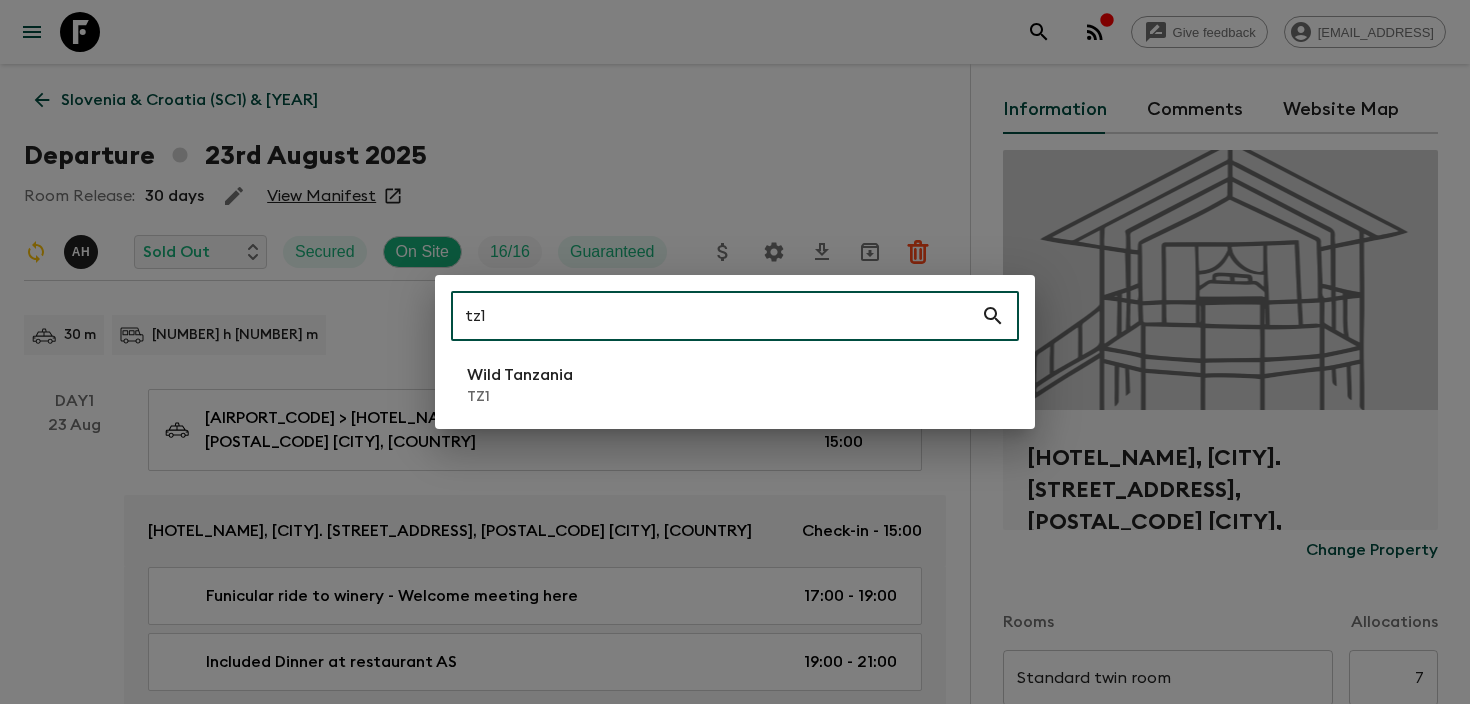 type on "tz1" 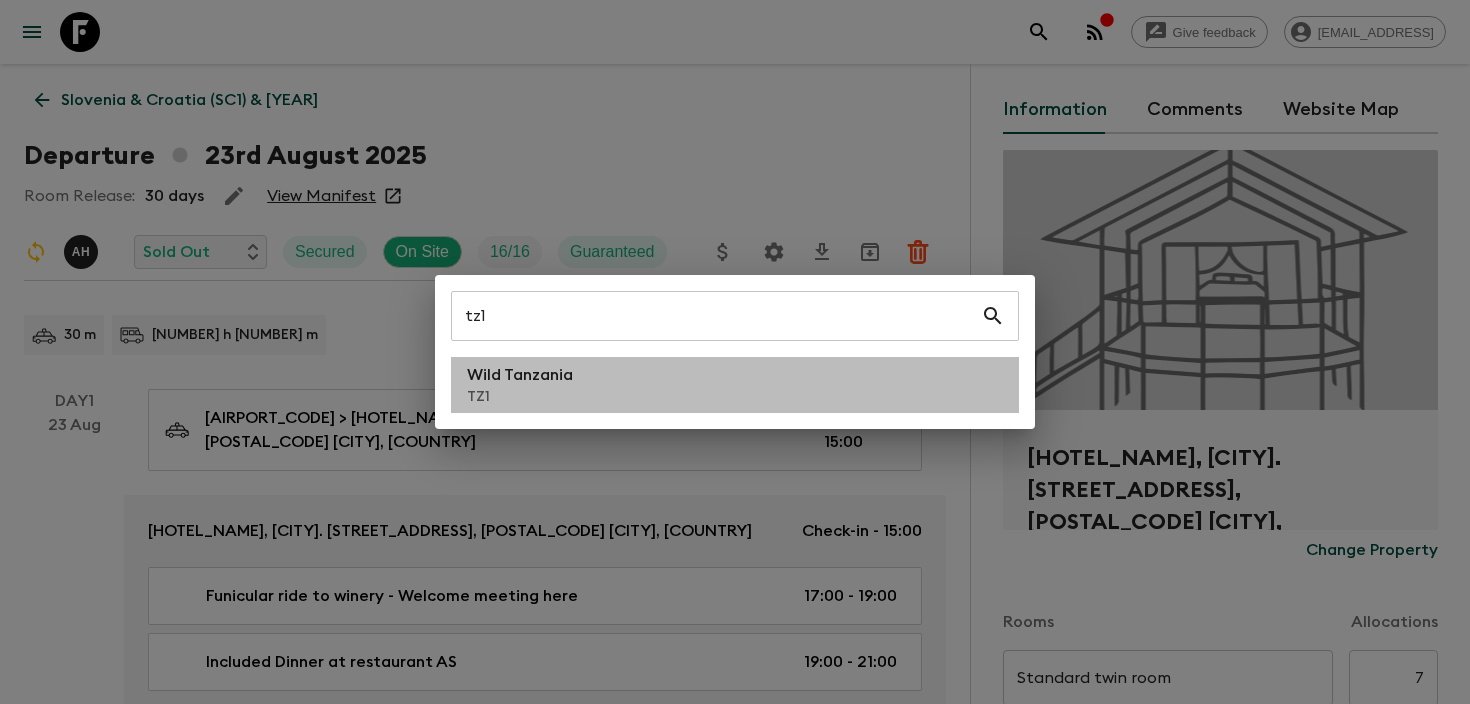 click on "TZ1" at bounding box center [520, 397] 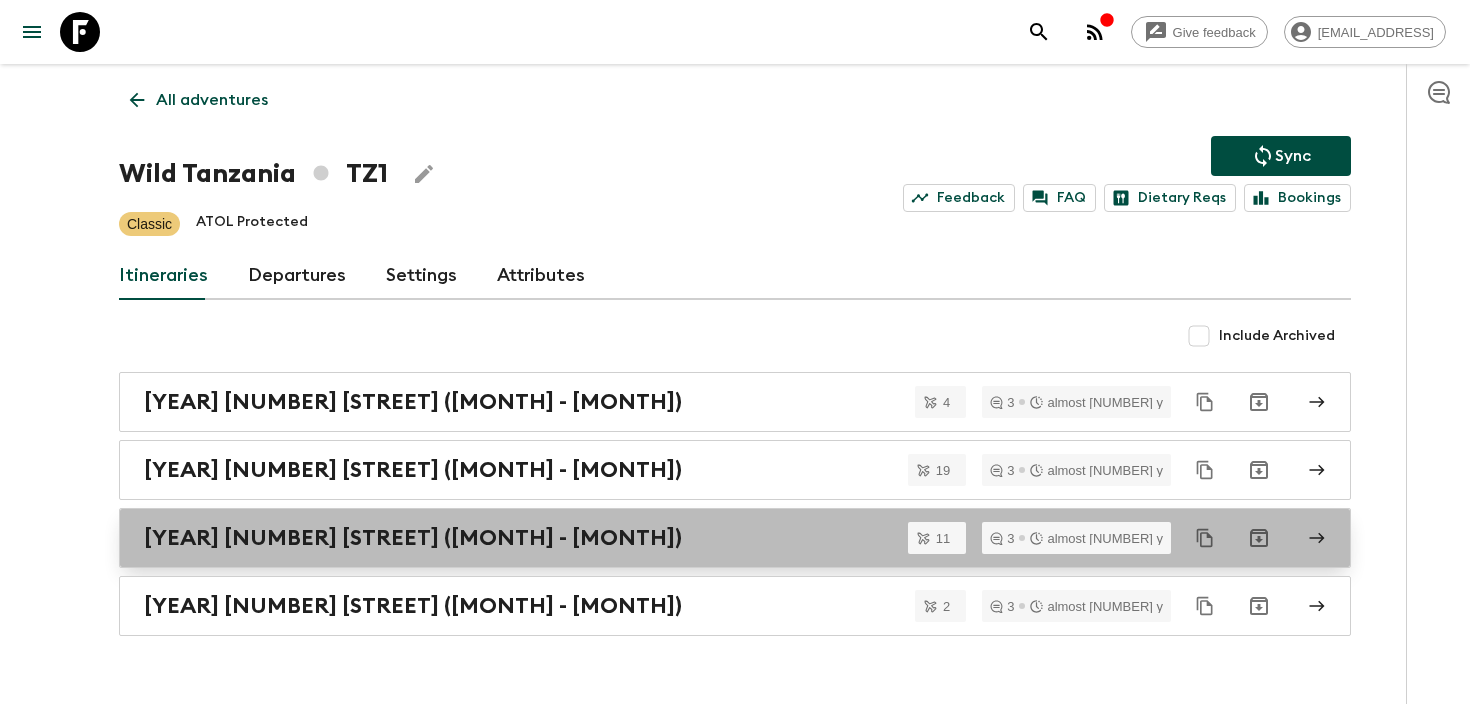 click on "[YEAR] [NUMBER] [STREET] ([MONTH] - [MONTH])" at bounding box center [716, 538] 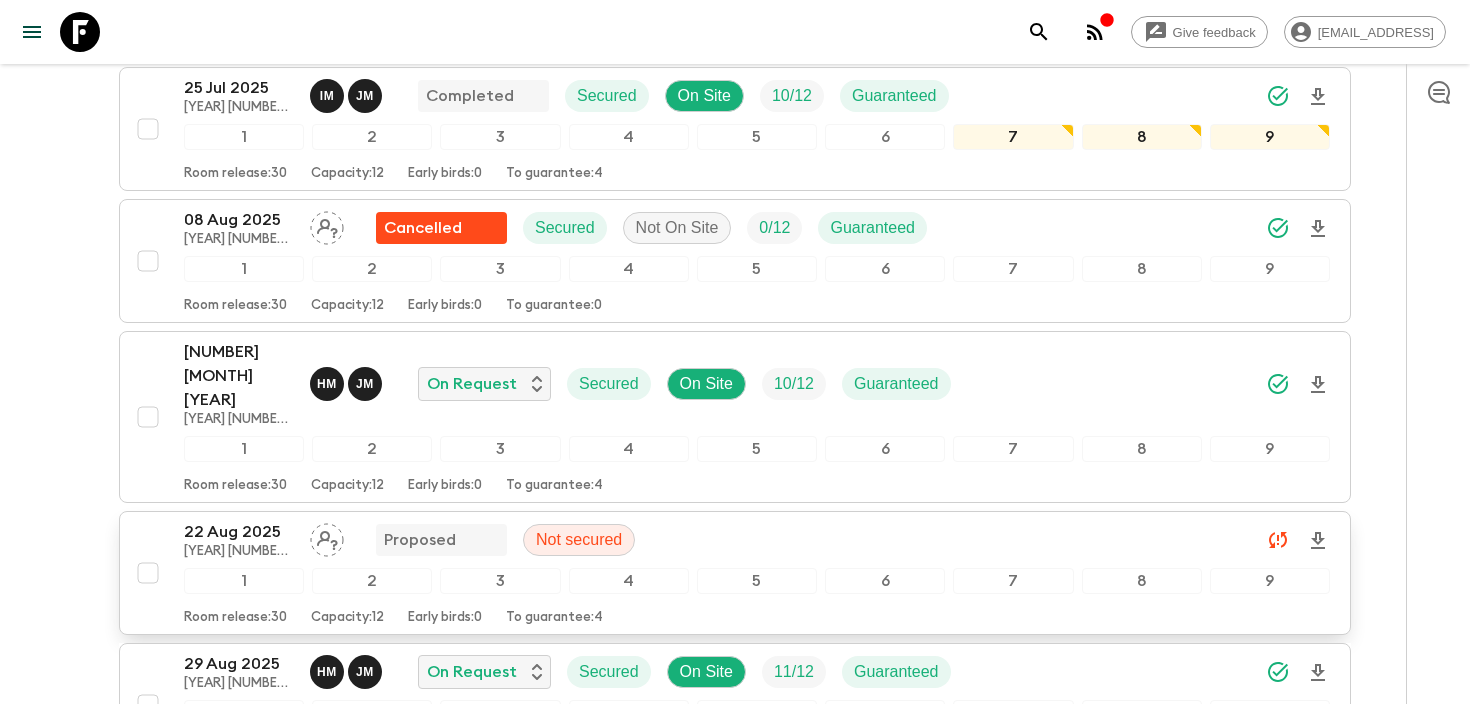 scroll, scrollTop: 0, scrollLeft: 0, axis: both 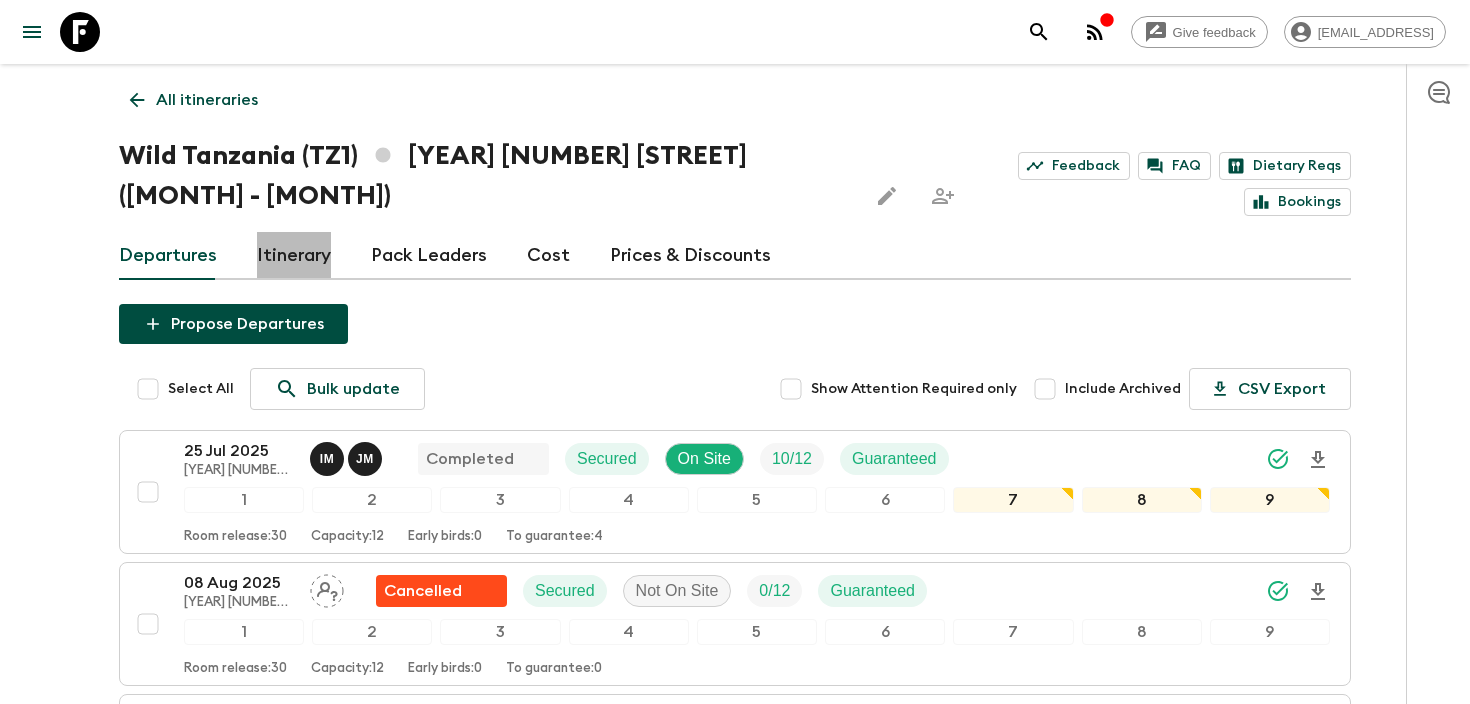 click on "Itinerary" at bounding box center (294, 256) 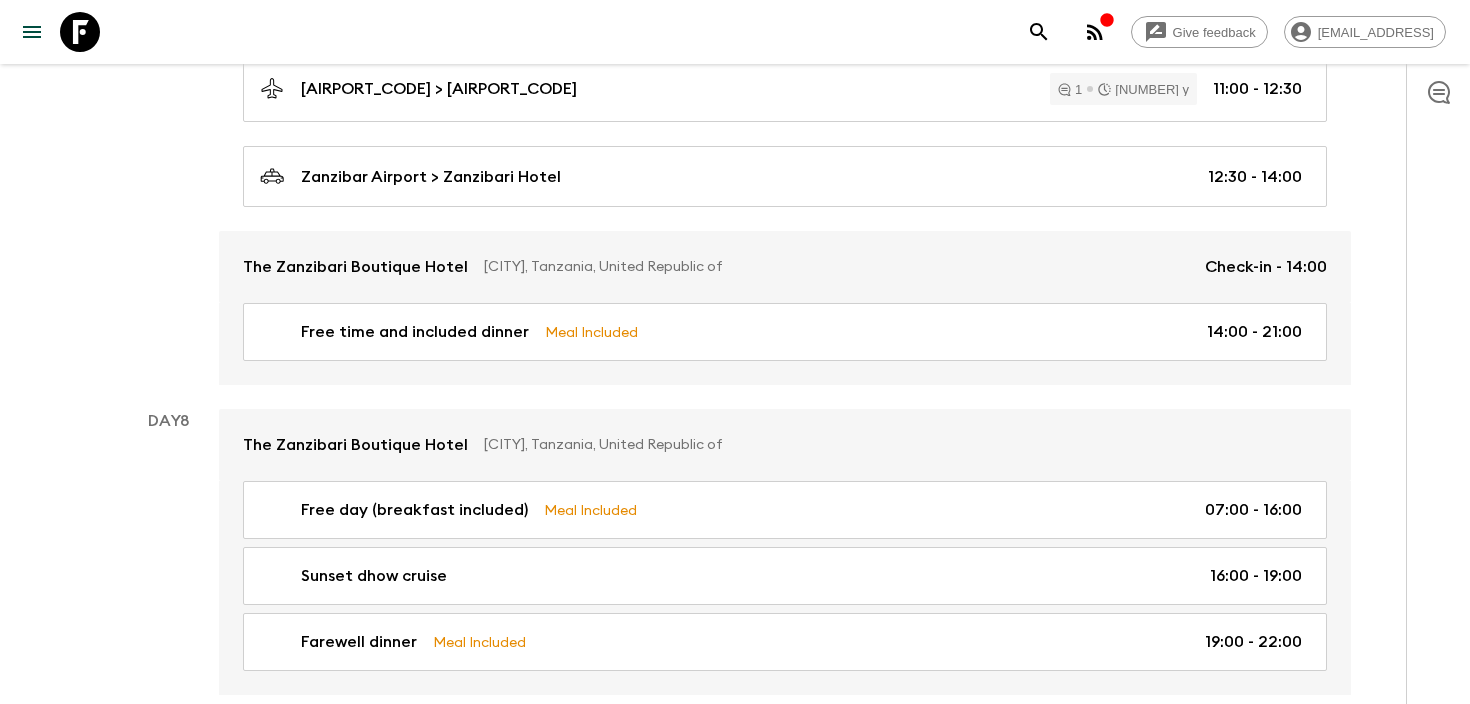 scroll, scrollTop: 2907, scrollLeft: 0, axis: vertical 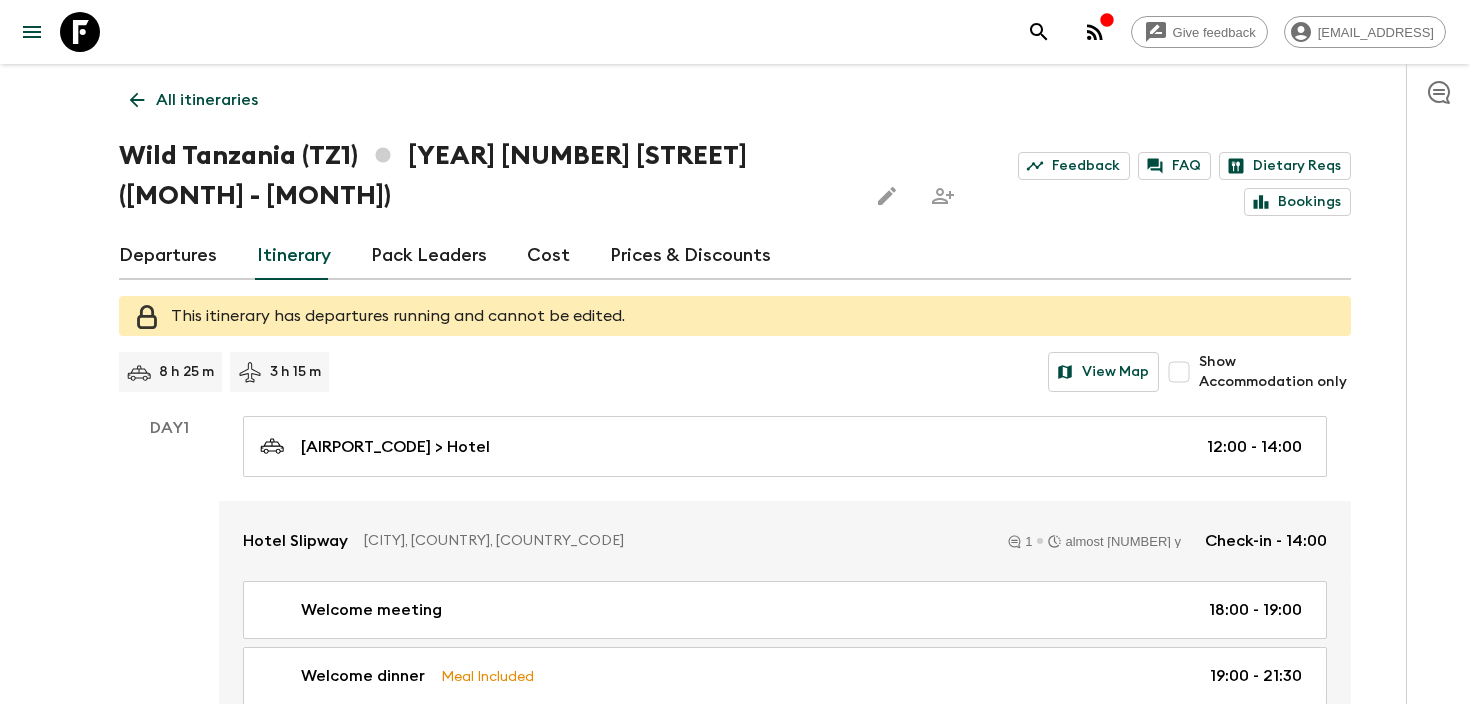 click on "All itineraries" at bounding box center [207, 100] 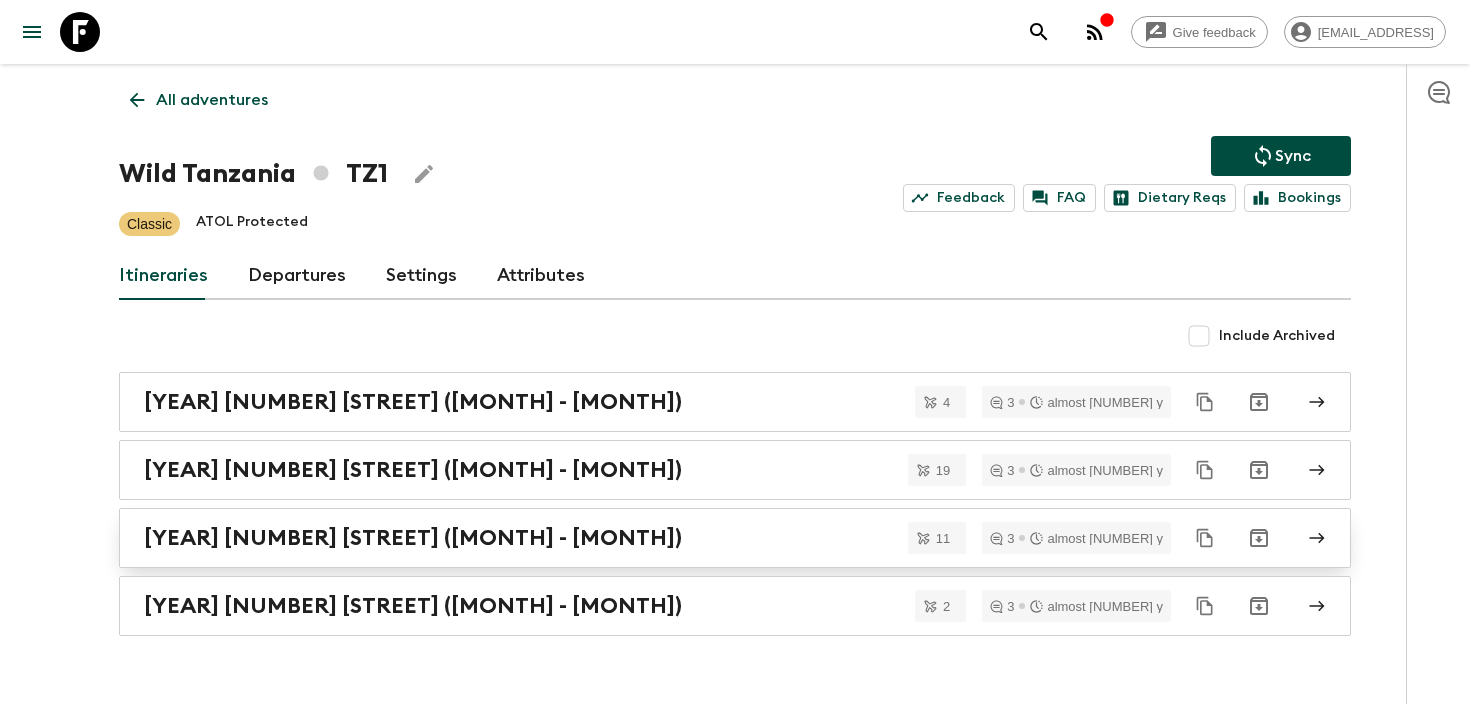click on "[YEAR] [NUMBER] [STREET] ([MONTH] - [MONTH])" at bounding box center [413, 538] 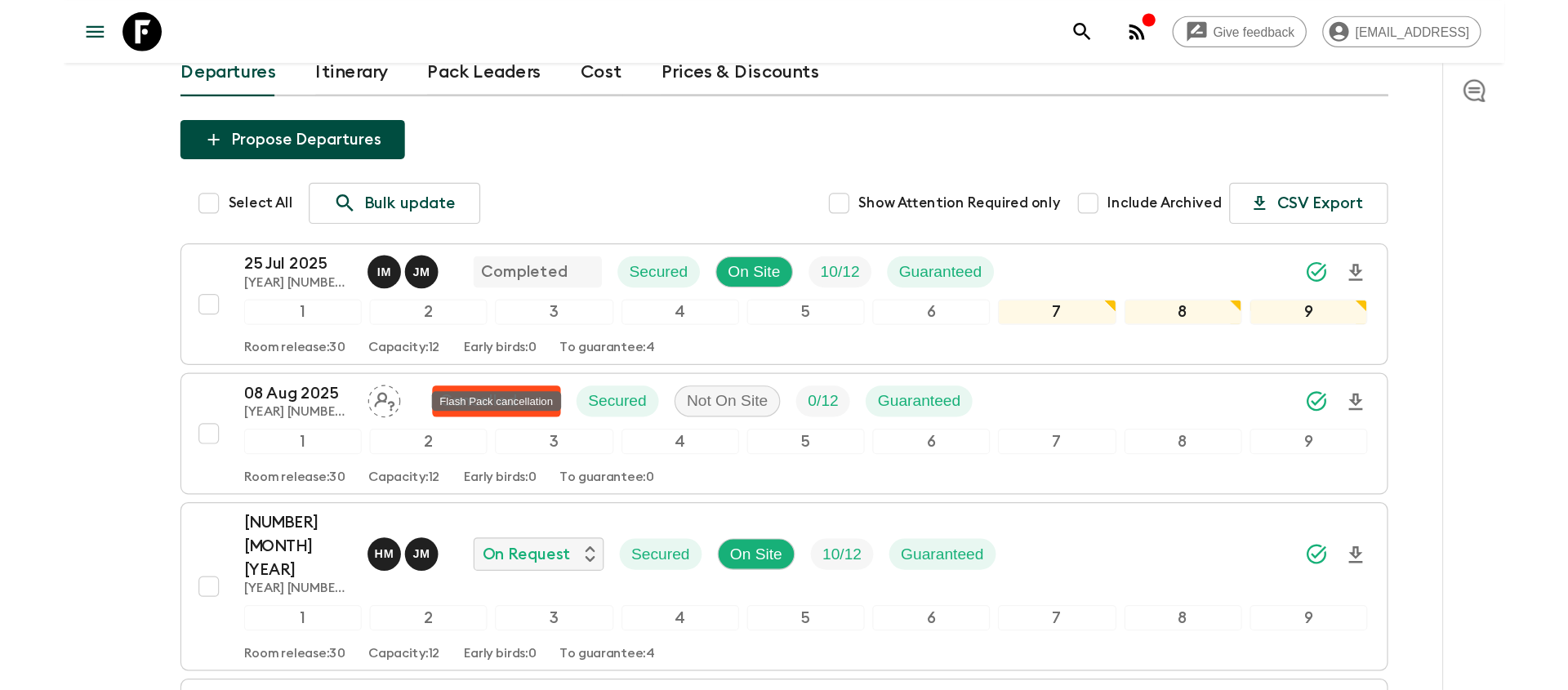 scroll, scrollTop: 152, scrollLeft: 0, axis: vertical 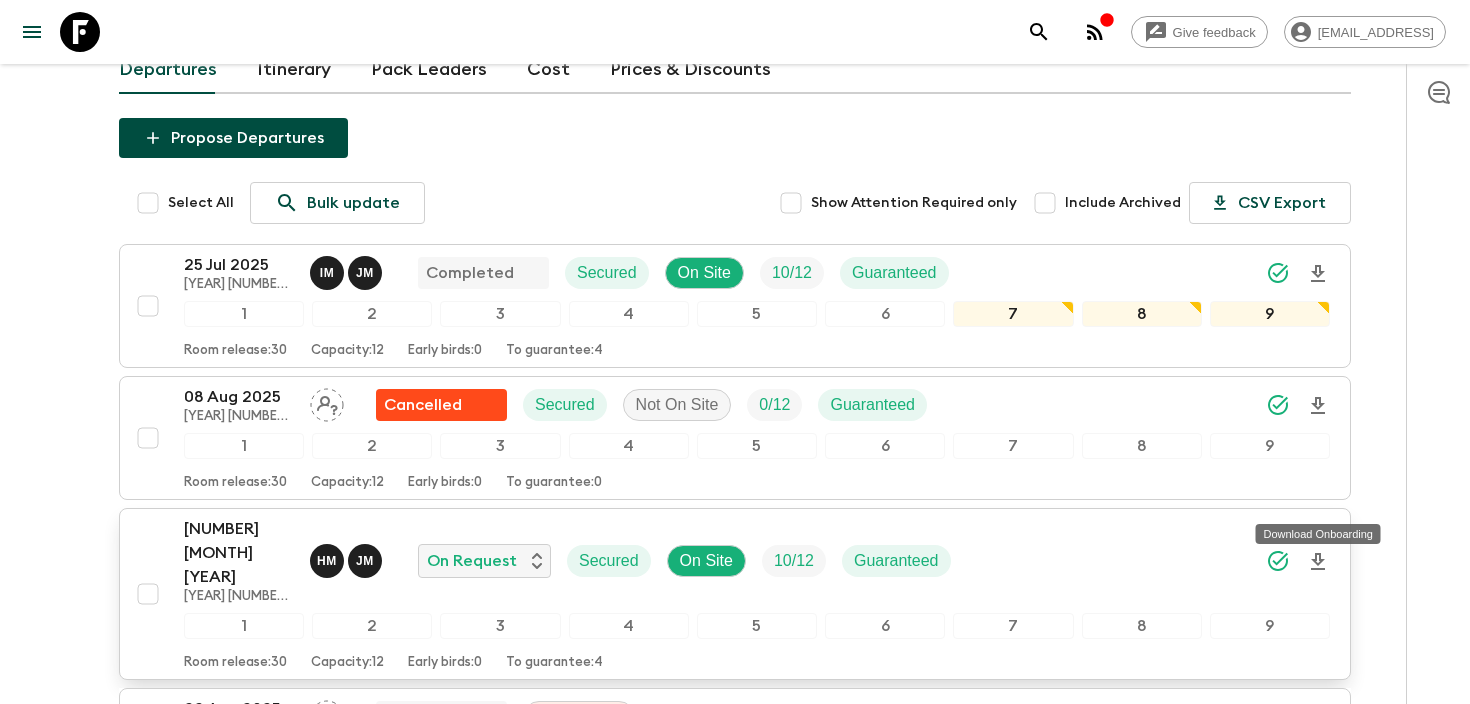 click 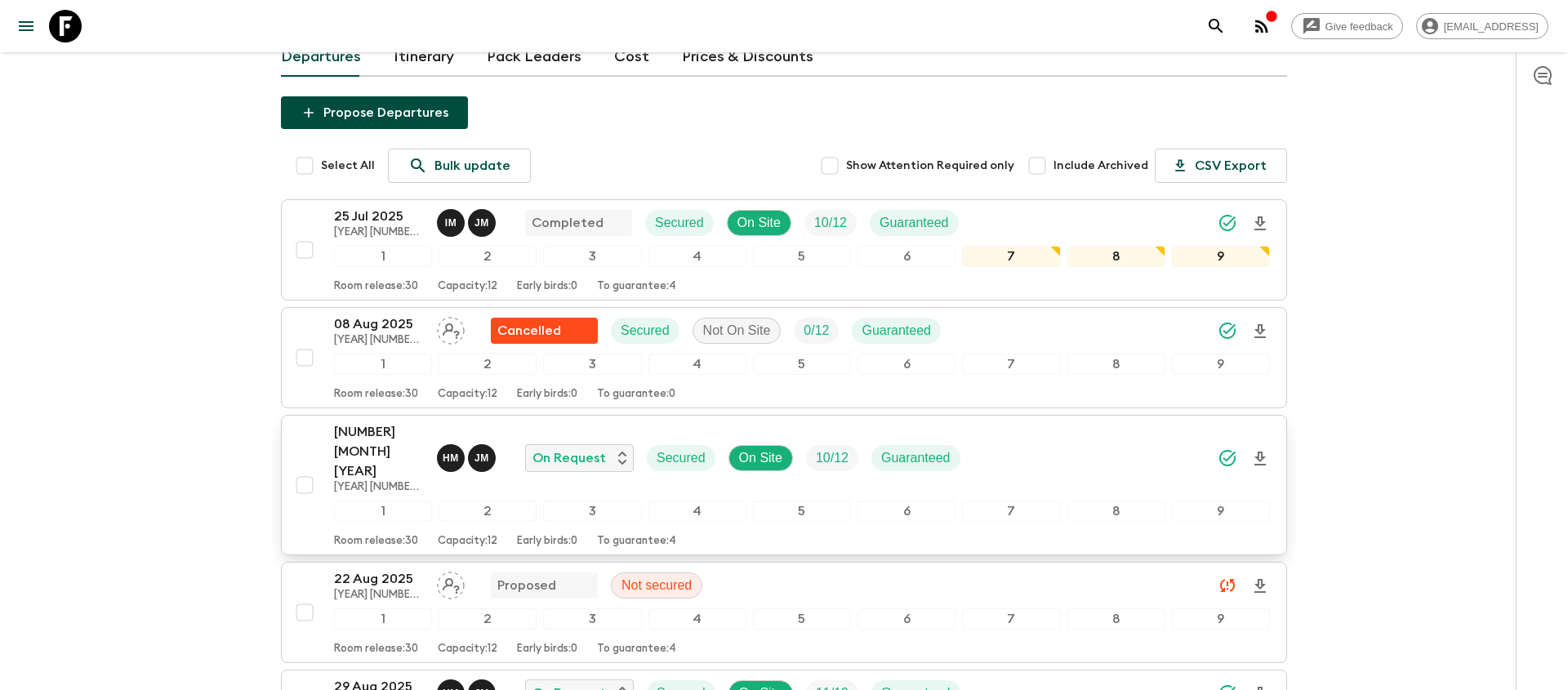 click 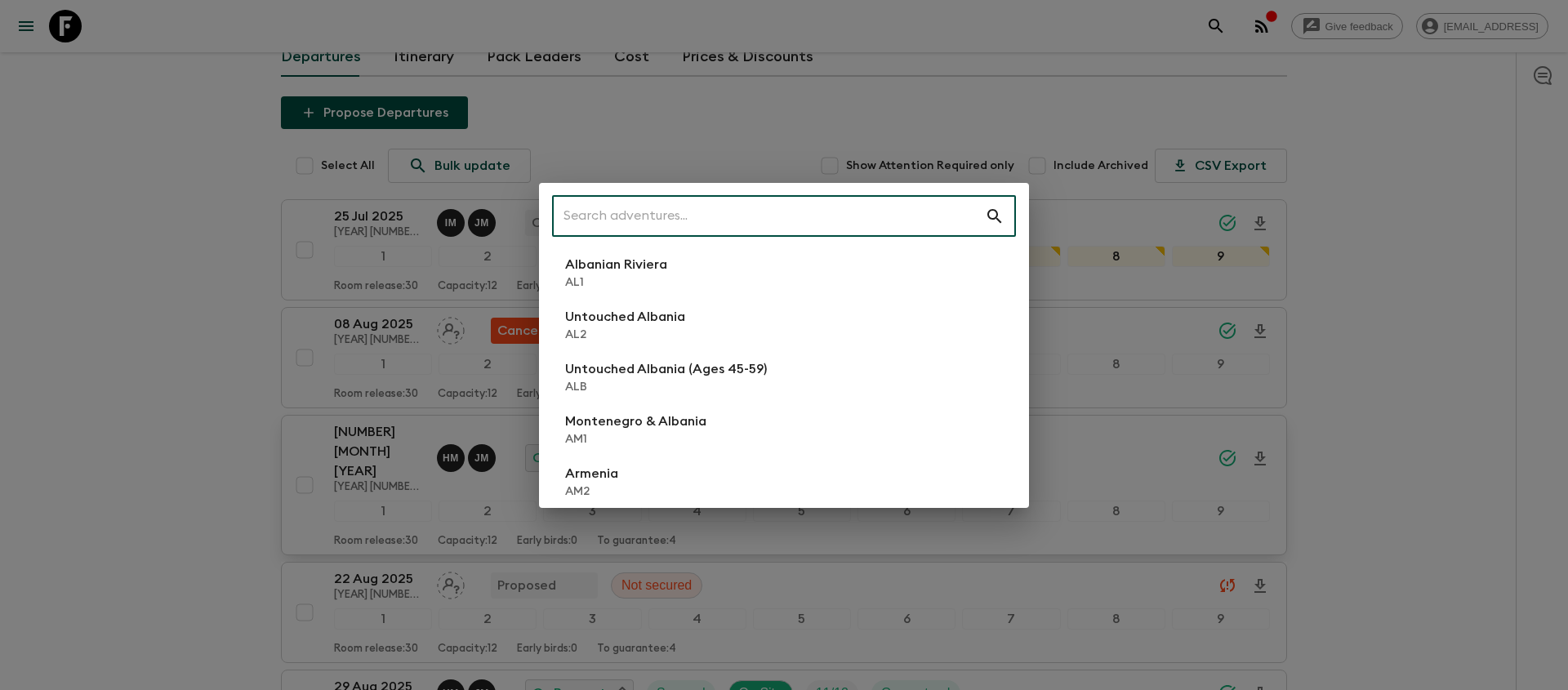 click at bounding box center [768, 216] 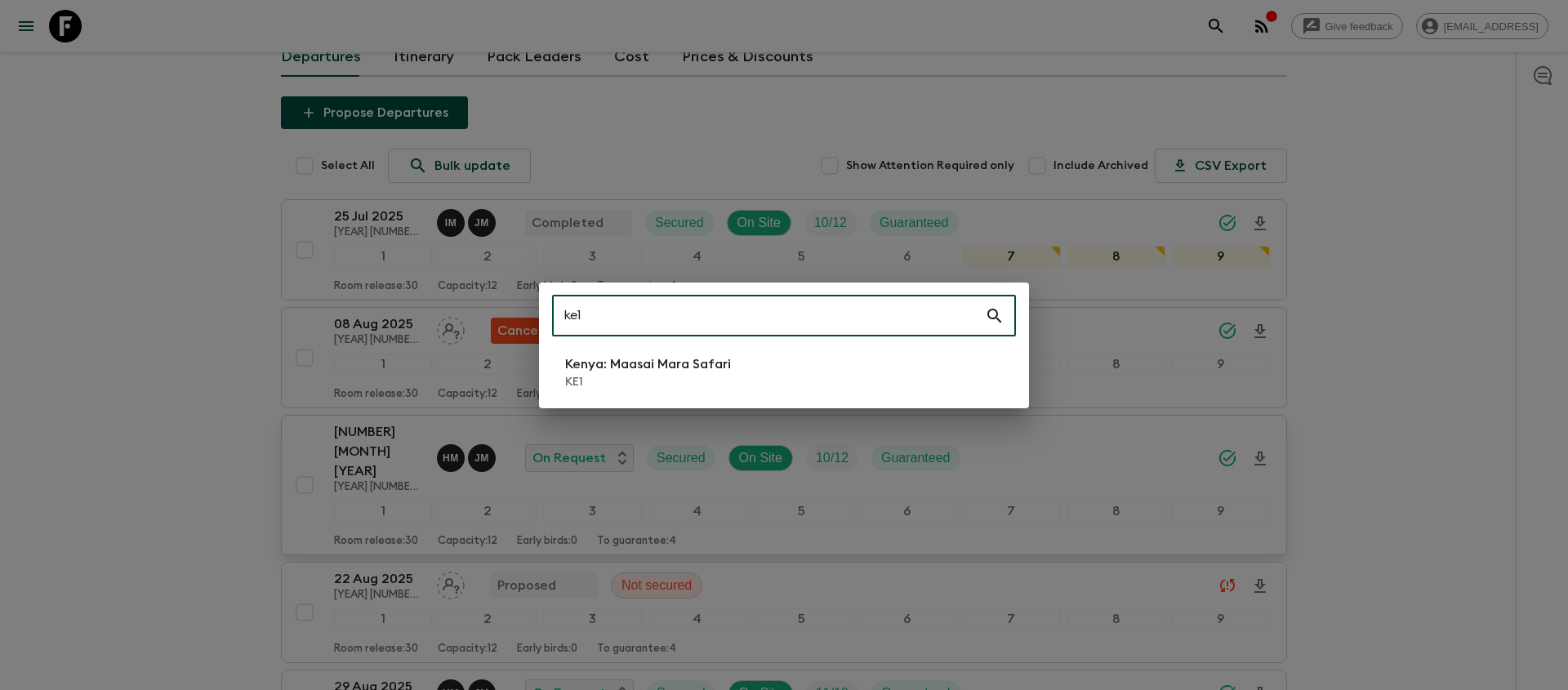 type on "ke1" 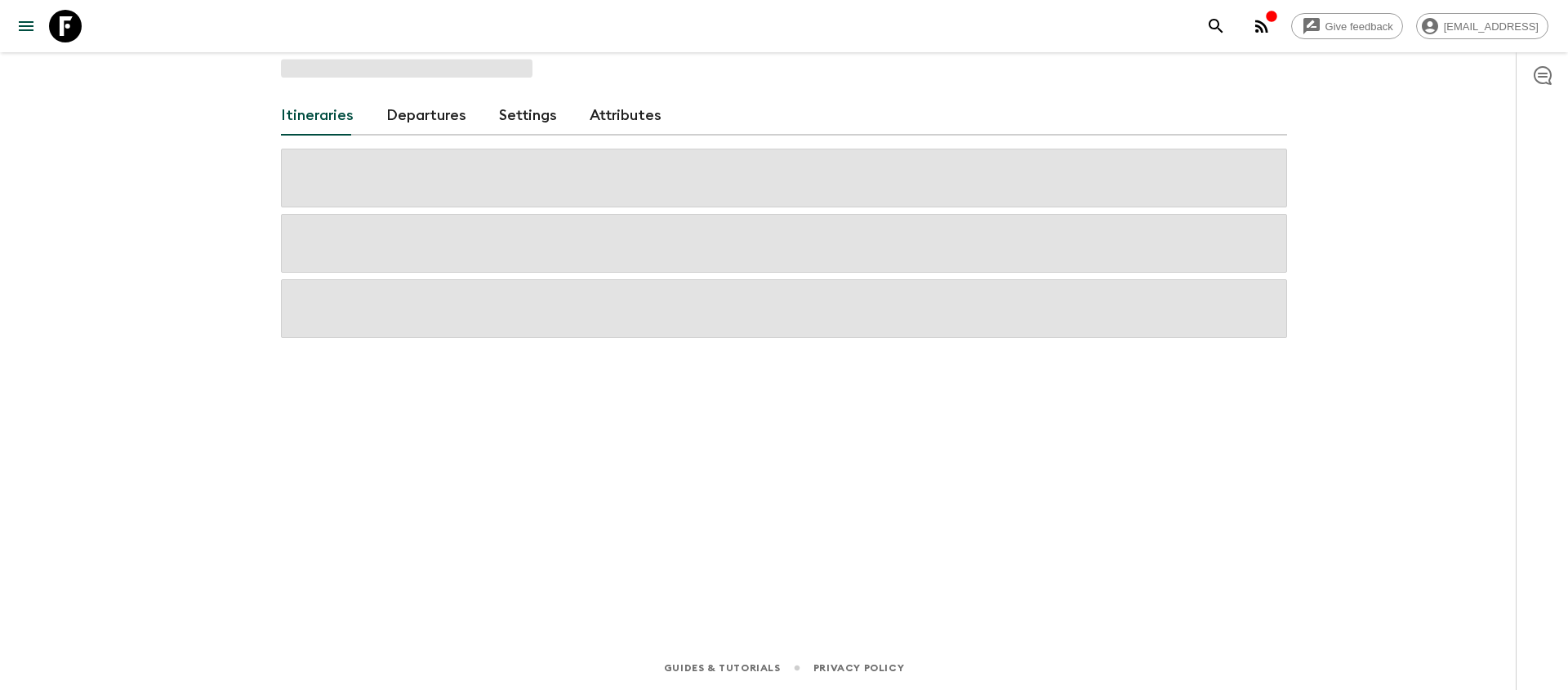 scroll, scrollTop: 0, scrollLeft: 0, axis: both 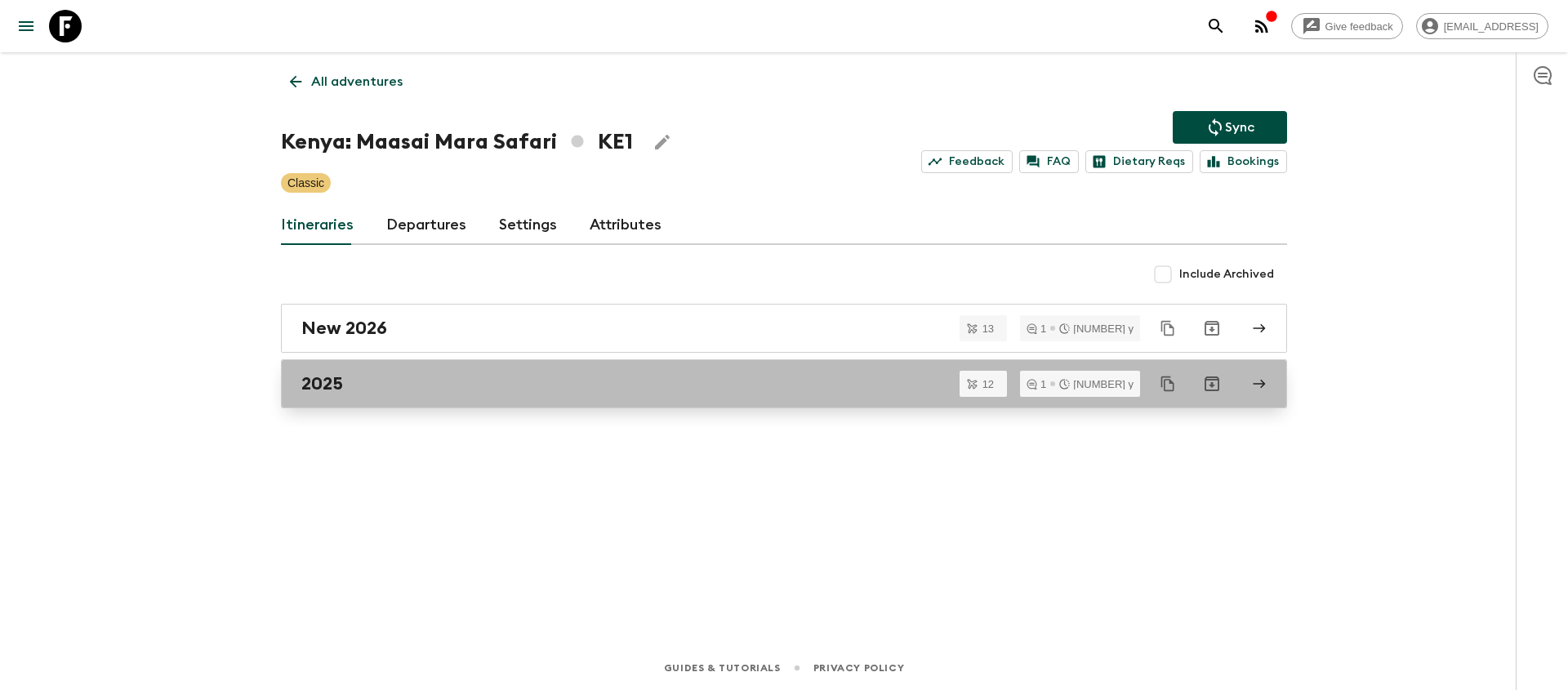 click on "2025" at bounding box center (768, 384) 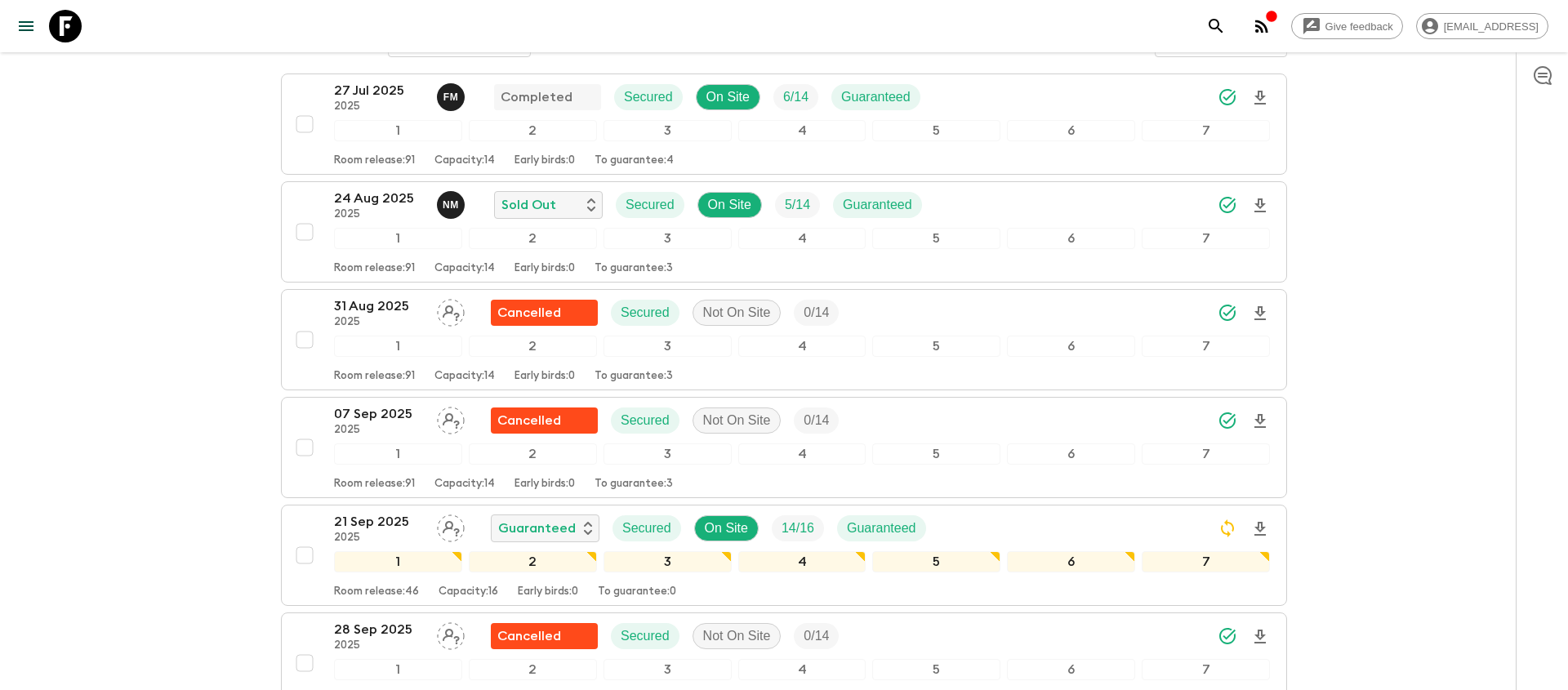 scroll, scrollTop: 247, scrollLeft: 0, axis: vertical 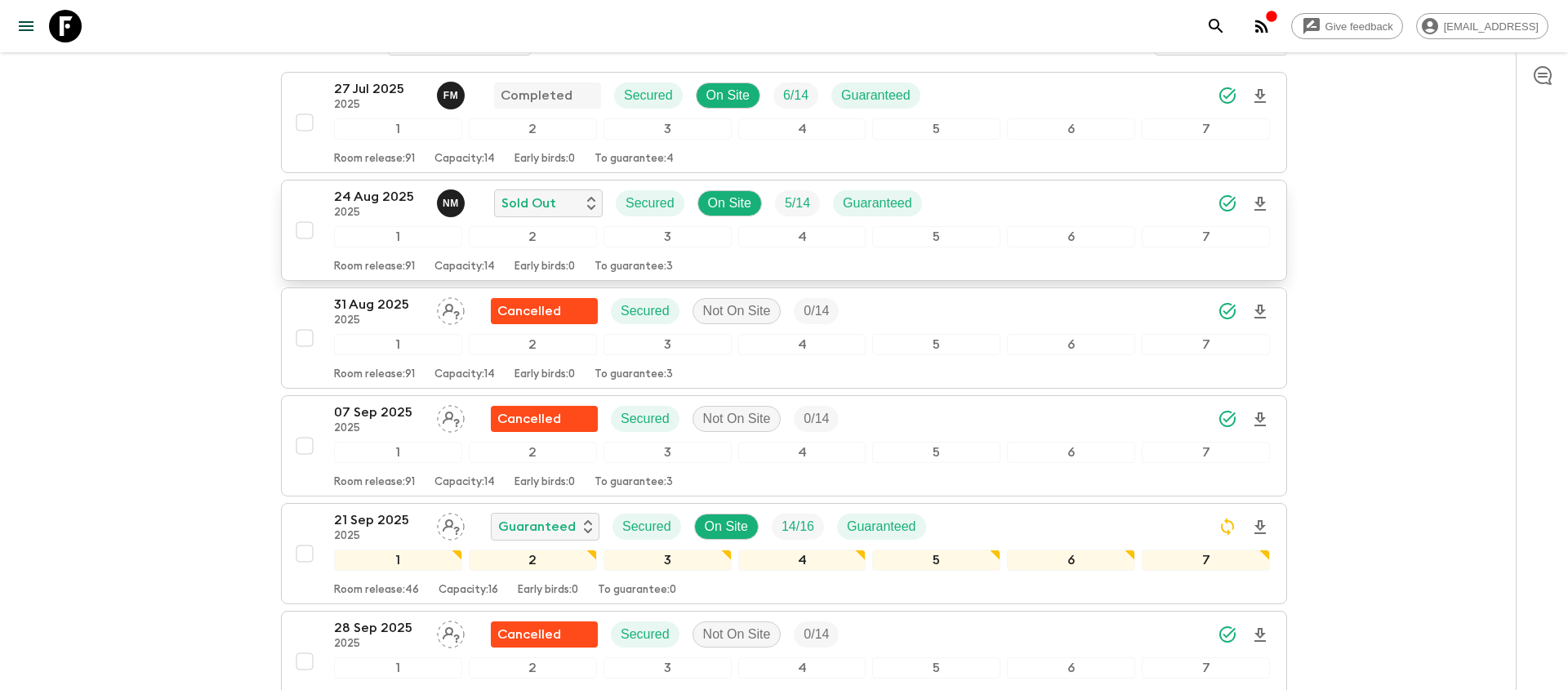 click 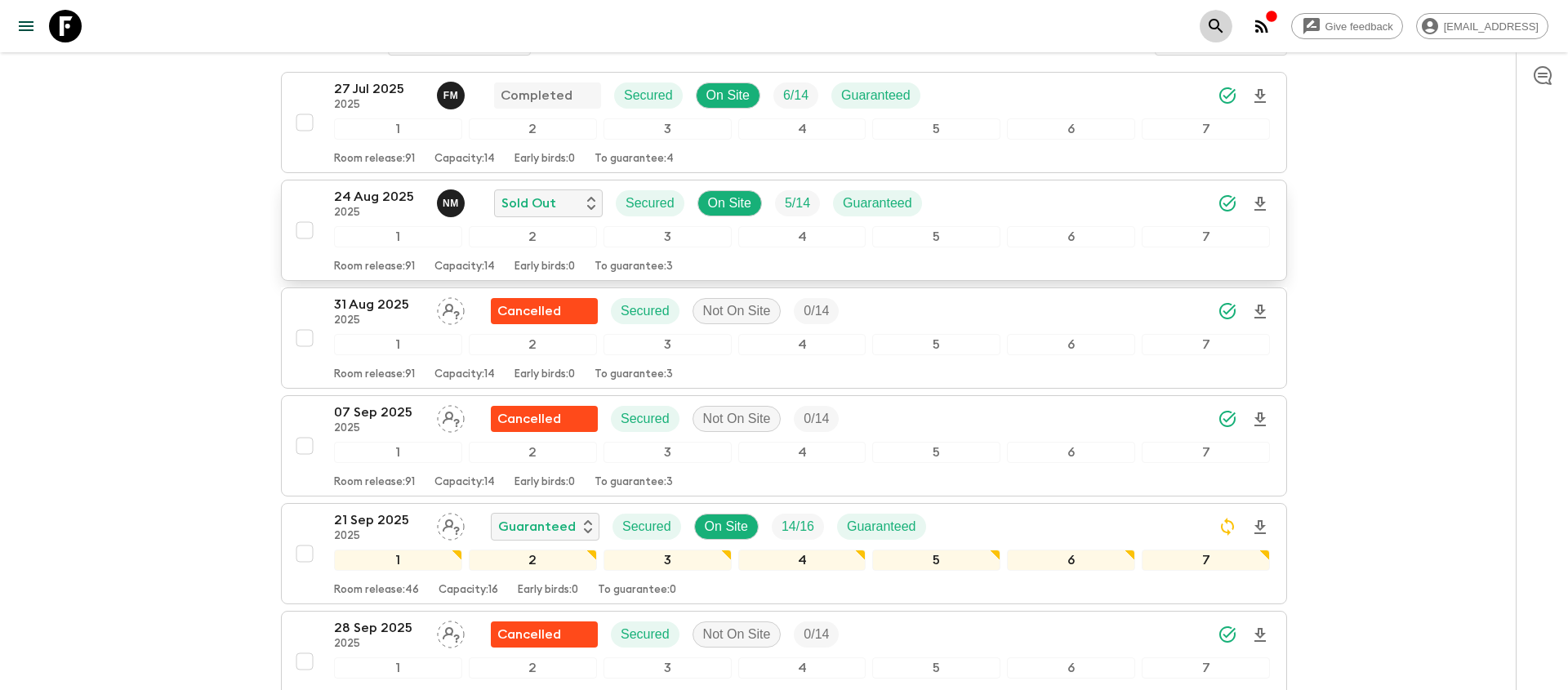 click 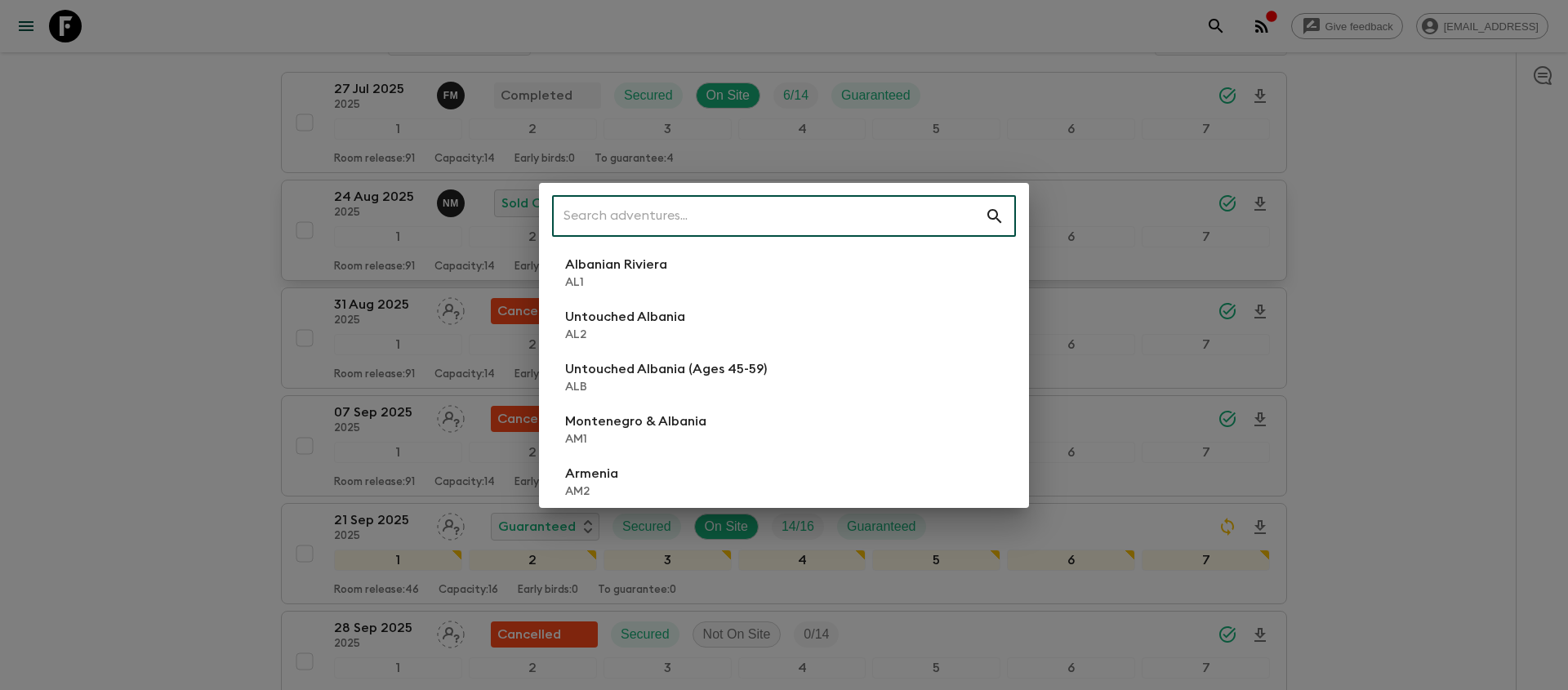 click on "​ Albanian Riviera AL1 Untouched Albania AL2 Untouched Albania (Ages [NUMBER]-[NUMBER]) ALB Montenegro & Albania AM1 Armenia AM2 Armenia (Ages [NUMBER]-[NUMBER]) AMB Antarctic Highlights: The Peninsula AQ1 Antarctic Circle: Ultimate Expedition AQ2 Antarctic Highlights: The Peninsula (Ages [NUMBER]-[NUMBER]) AQA Ultimate Argentina AR1 Ultimate Argentina (Ages [NUMBER]-[NUMBER]) ARA Argentina & Brazil: Buenos Aires to Rio AB1 Argentina & Brazil AB2 Argentina & Brazil (Ages [NUMBER]-[NUMBER]) ABB East Coast Australia: Sydney, Byron & Beyond AU1 East Coast Australia: Sydney, Byron & Beyond (Ages [NUMBER]-[NUMBER]) AUA Bosnia & Montenegro BM1 Bolivia: Sacred Lakes & Salt Flats BO1 Bolivia: Sacred Lakes & Salt Flats (Ages [NUMBER]-[NUMBER]) BOA Brazil Icons: São Paulo to Rio BR1 Brazil: Rio, Paraty & the Pantanal BR2 Immersive Brazil BR3 TA1 TA1 Belize: Jungles, Mayans & Manatees BZ1 Belize: Jungles, Mayans & Manatees (Ages [NUMBER]-[NUMBER]) BZA Western Canada: Calgary to Vancouver CA1 Chile: Santiago to Patagonia CL1 Chile: Santiago to Patagonia (Ages [NUMBER]-[NUMBER]) CLA Vibrant Colombia CO1 CO2 COA COB CR1 CR2" at bounding box center [784, 345] 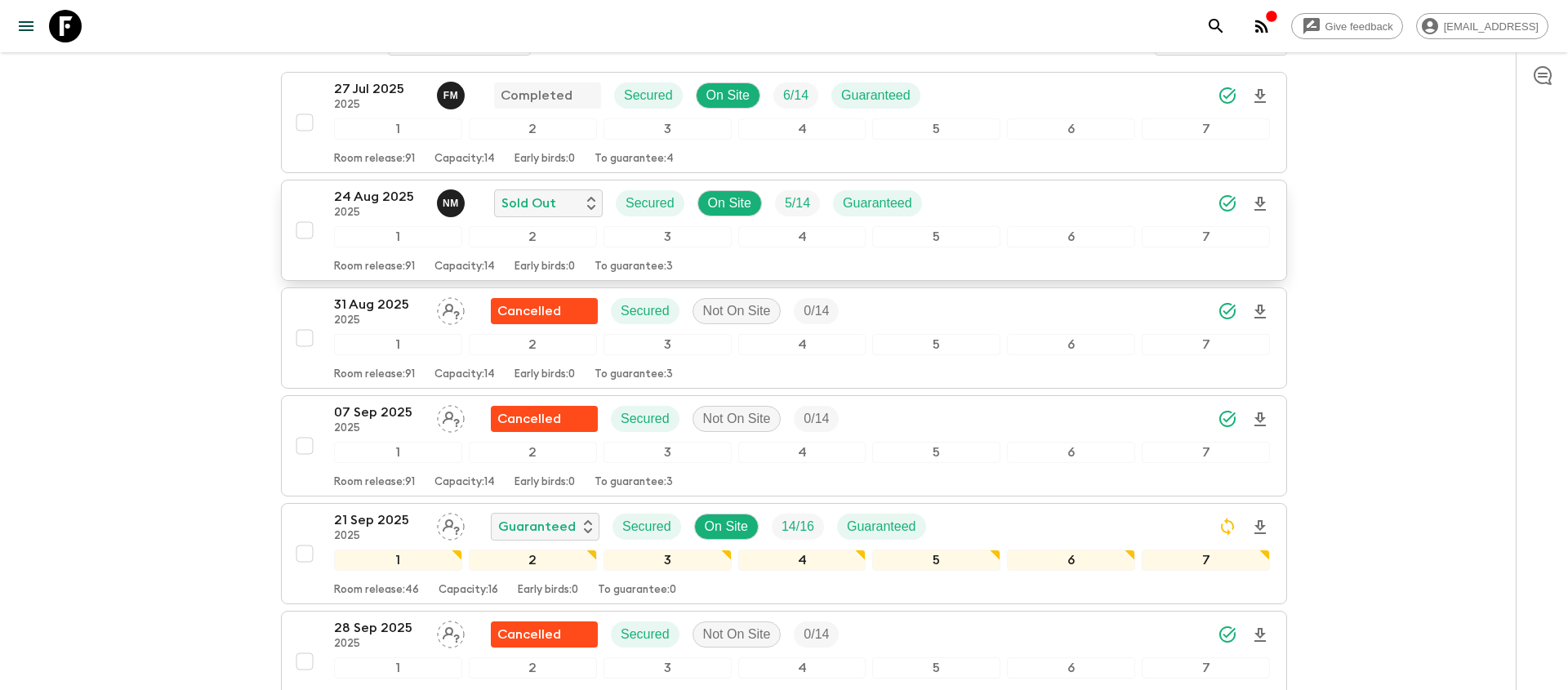 click on "[MONTH] [NUMBER] [YEAR] [YEAR] N M Sold Out Secured On Site [NUMBER] / [NUMBER] Guaranteed" at bounding box center (802, 203) 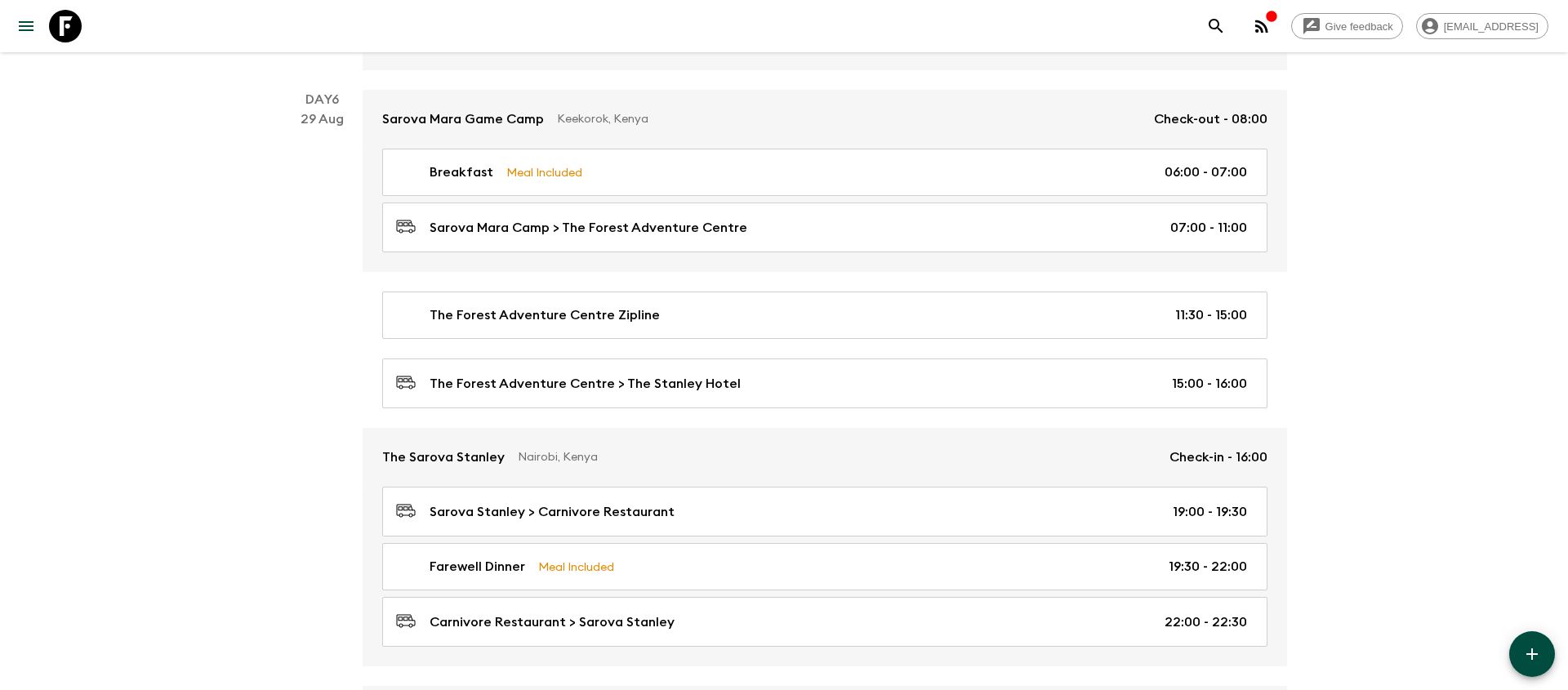 scroll, scrollTop: 2461, scrollLeft: 0, axis: vertical 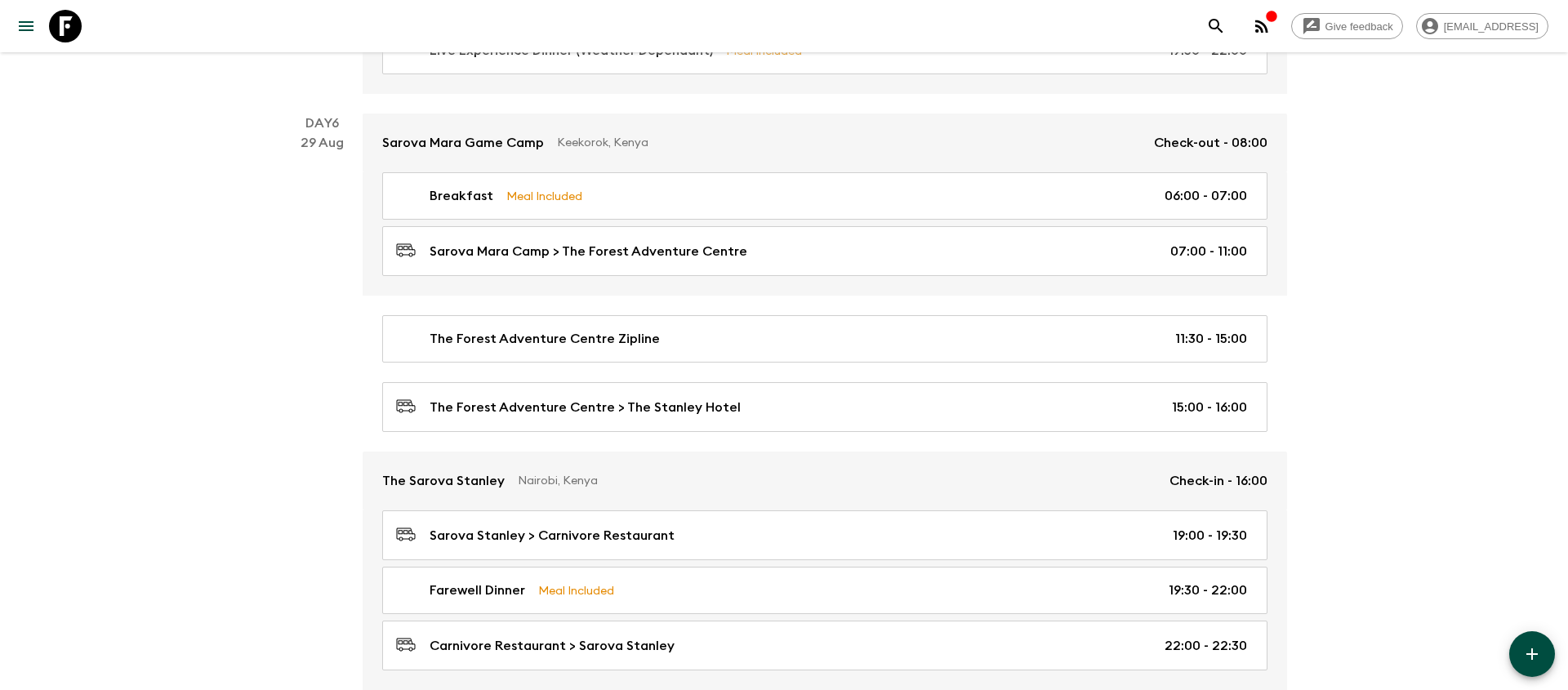 click 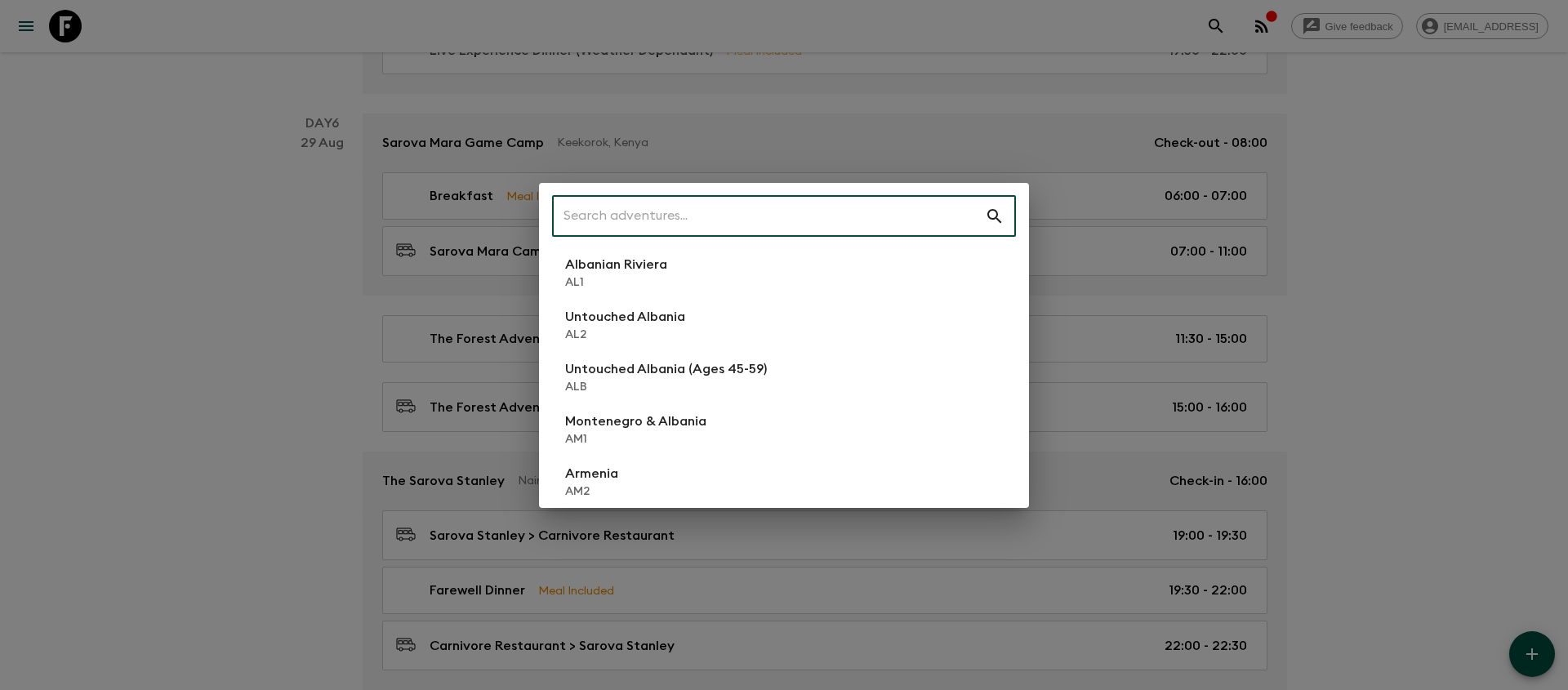 click at bounding box center (768, 216) 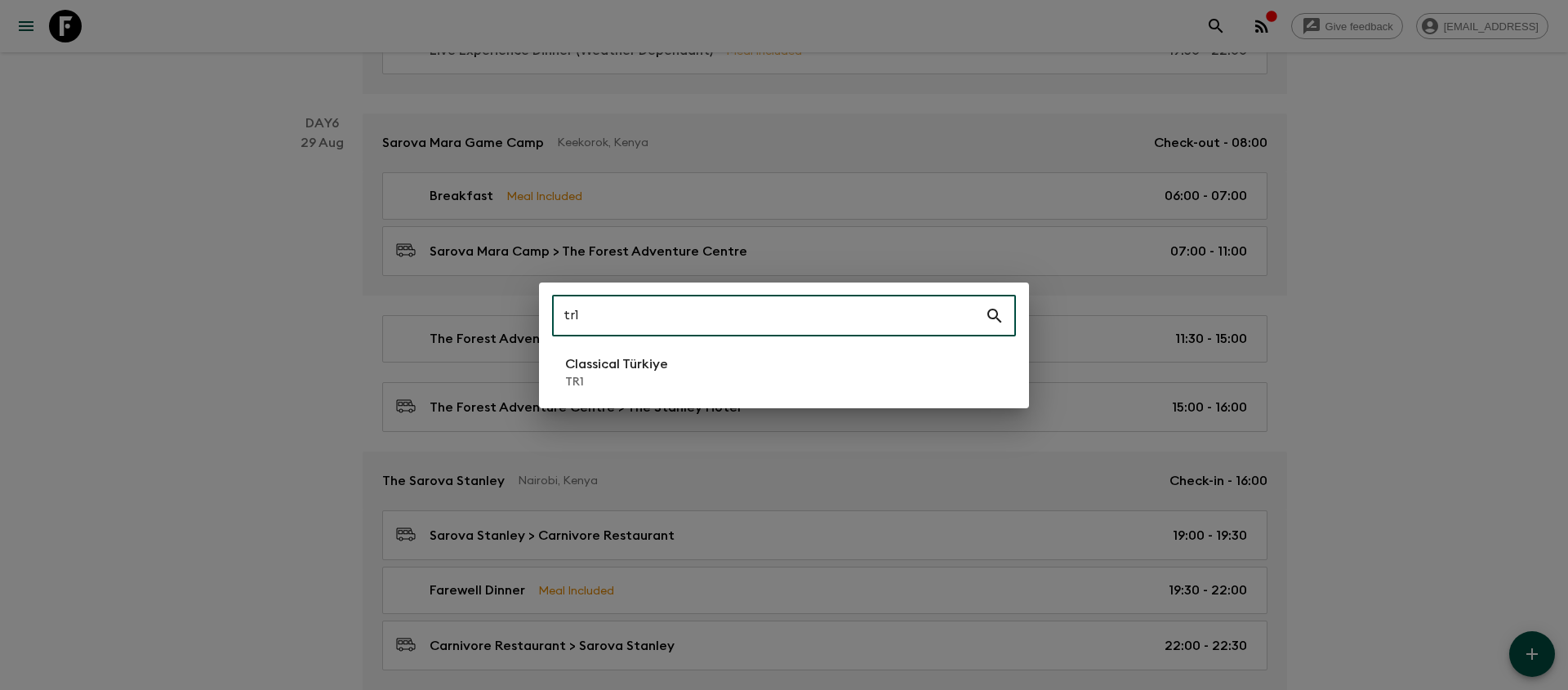 type on "tr1" 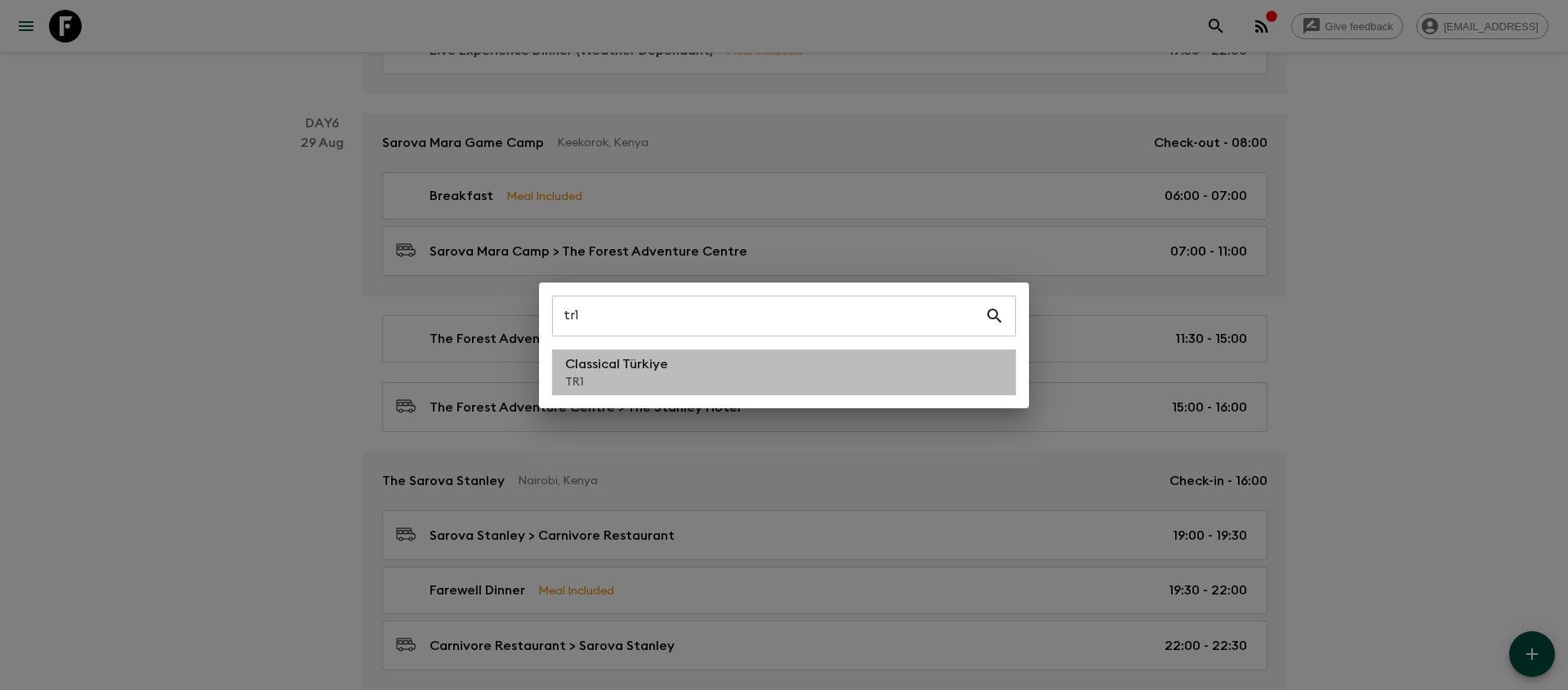 click on "Classical Türkiye TR1" at bounding box center [784, 372] 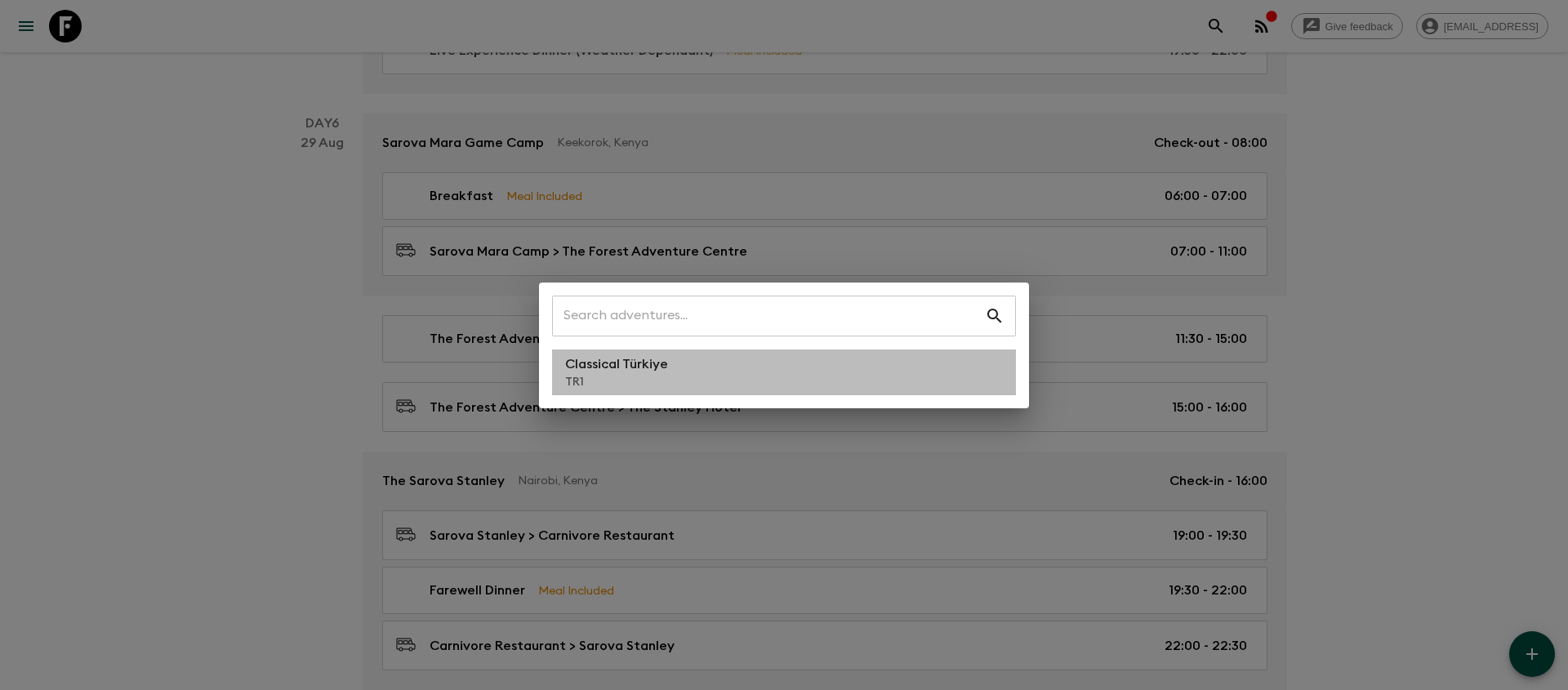 scroll, scrollTop: 0, scrollLeft: 0, axis: both 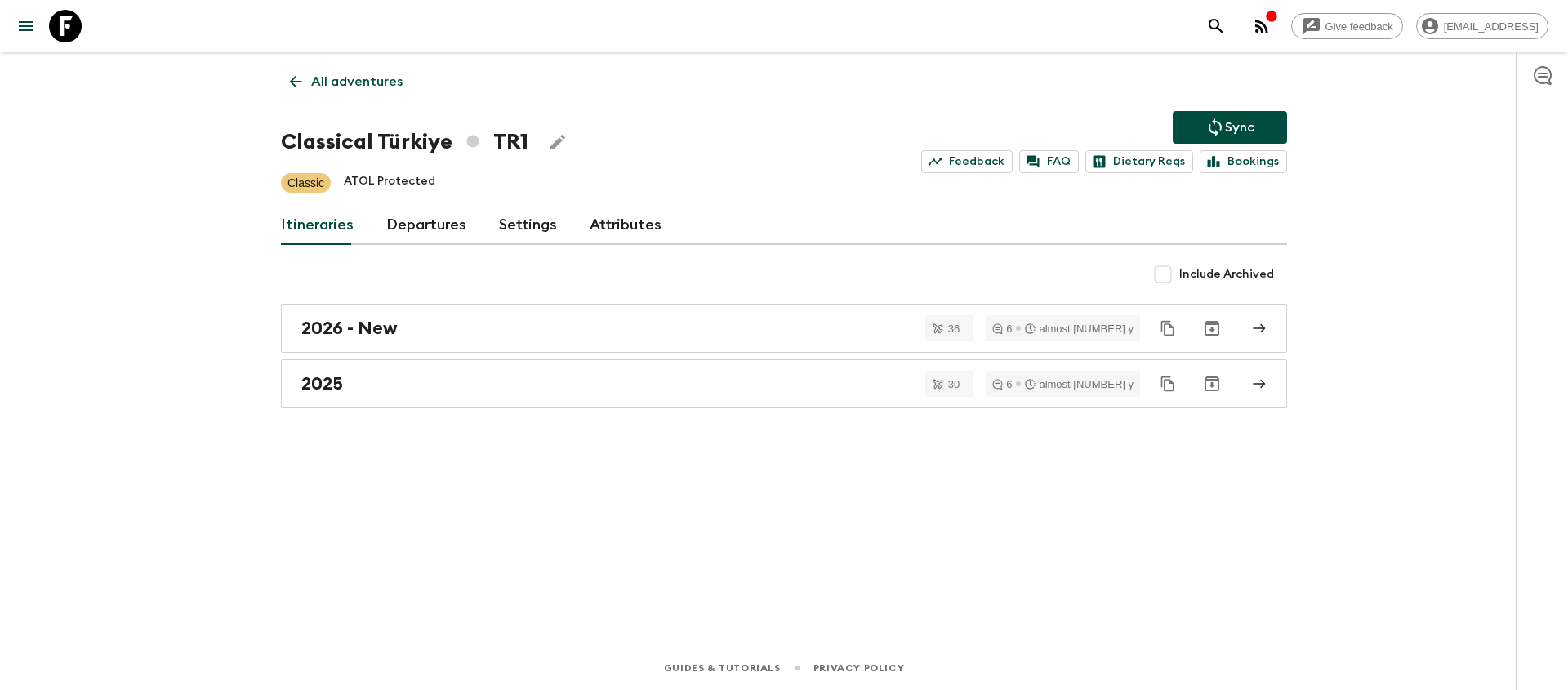 click on "2025" at bounding box center (768, 384) 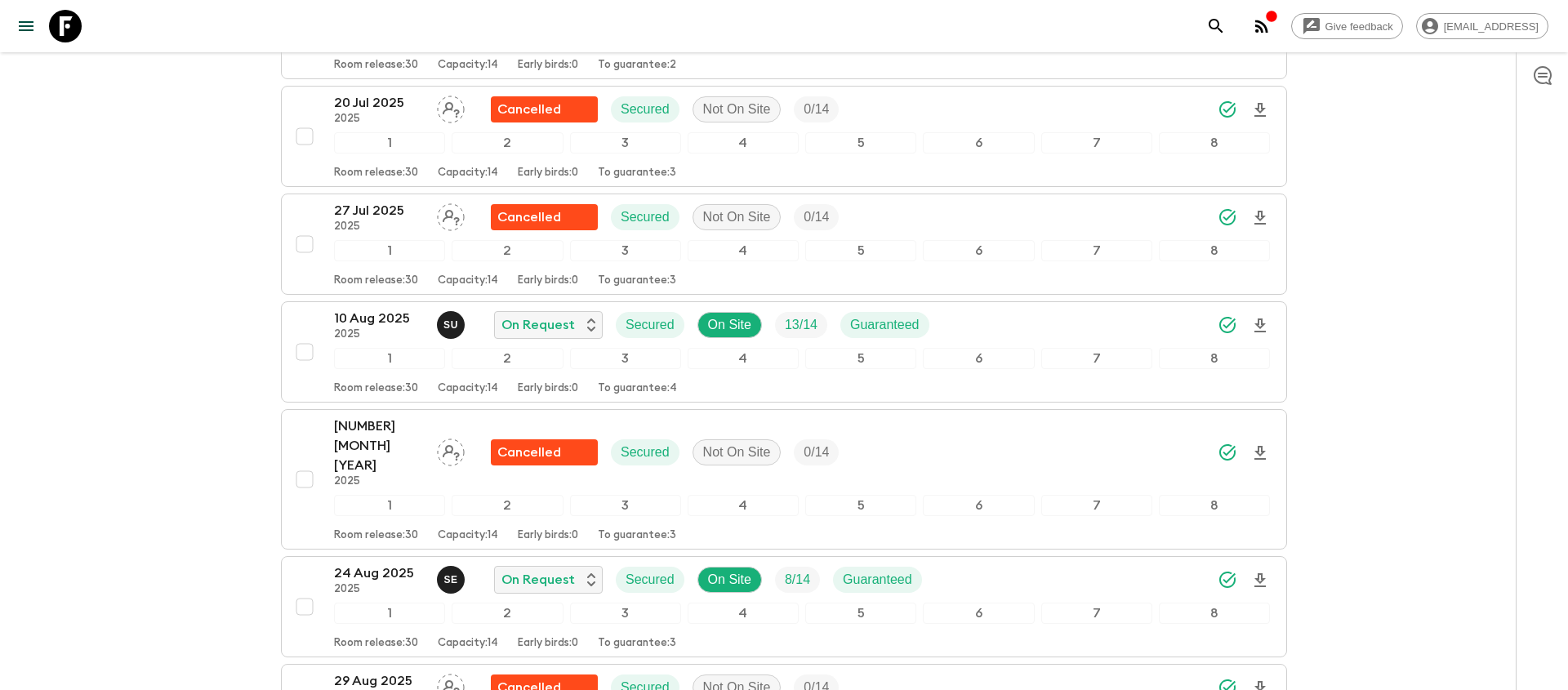 scroll, scrollTop: 1474, scrollLeft: 0, axis: vertical 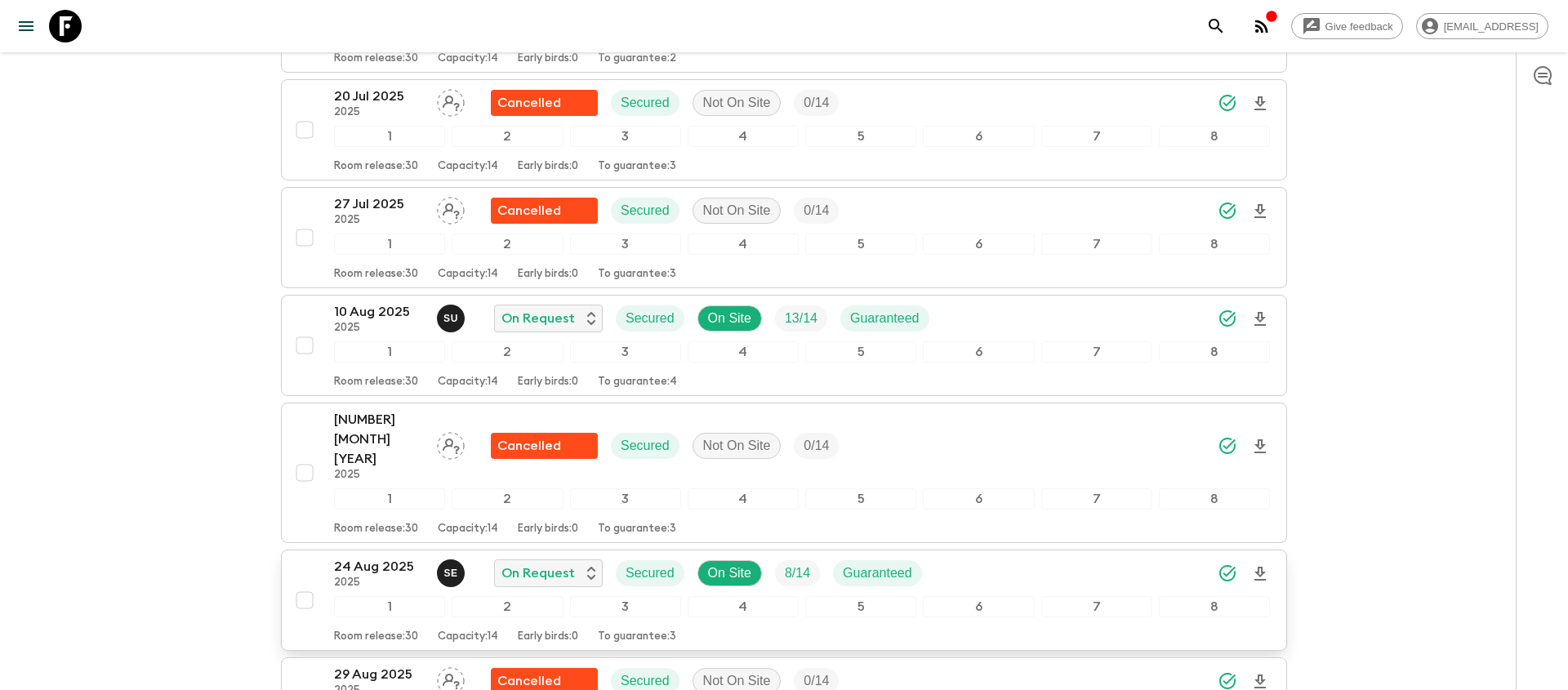 click on "[MONTH] [NUMBER] [YEAR] [YEAR] S E On Request Secured On Site [NUMBER] / [NUMBER] Guaranteed [NUMBER] [NUMBER] [NUMBER] [NUMBER] [NUMBER] [NUMBER] [NUMBER] [NUMBER] Room release: [NUMBER] Capacity: [NUMBER] Early birds: [NUMBER] To guarantee: [NUMBER]" at bounding box center (784, 600) 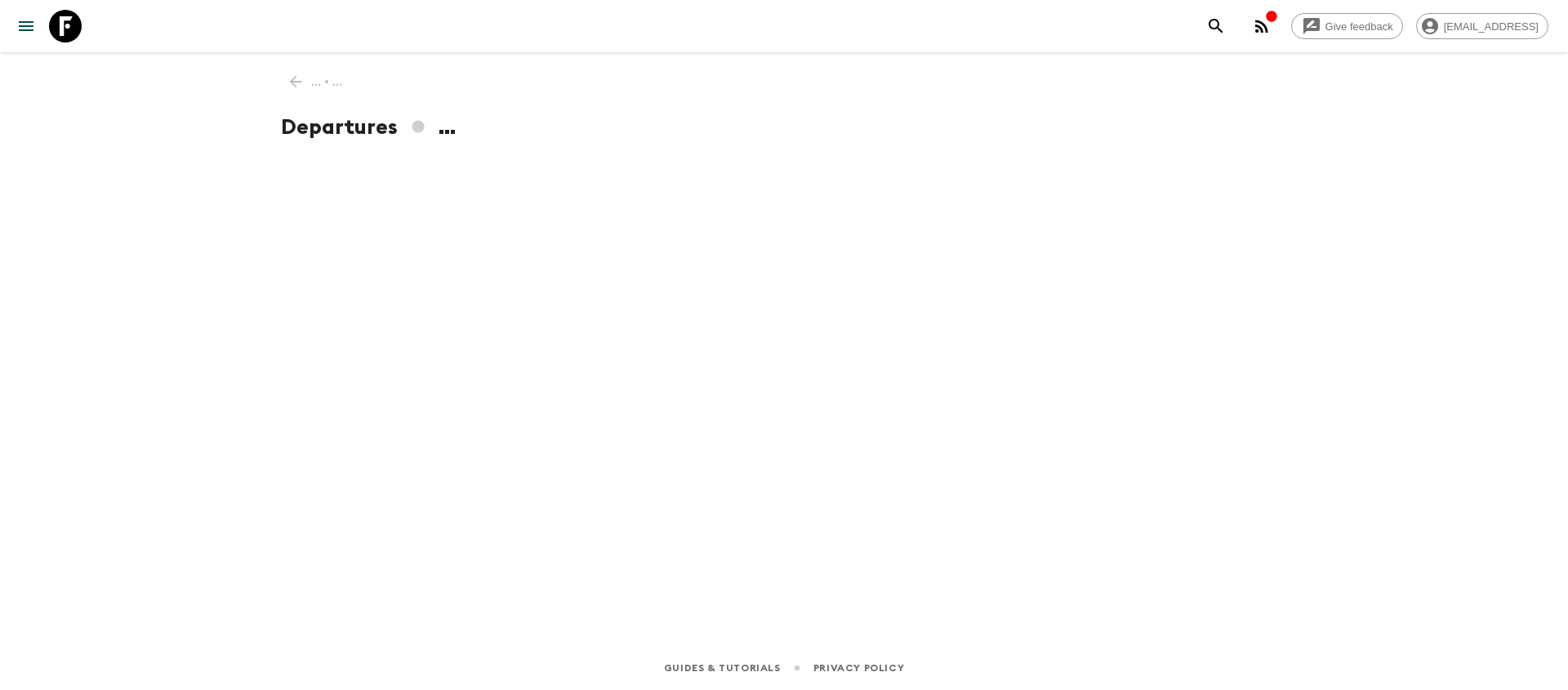 scroll, scrollTop: 0, scrollLeft: 0, axis: both 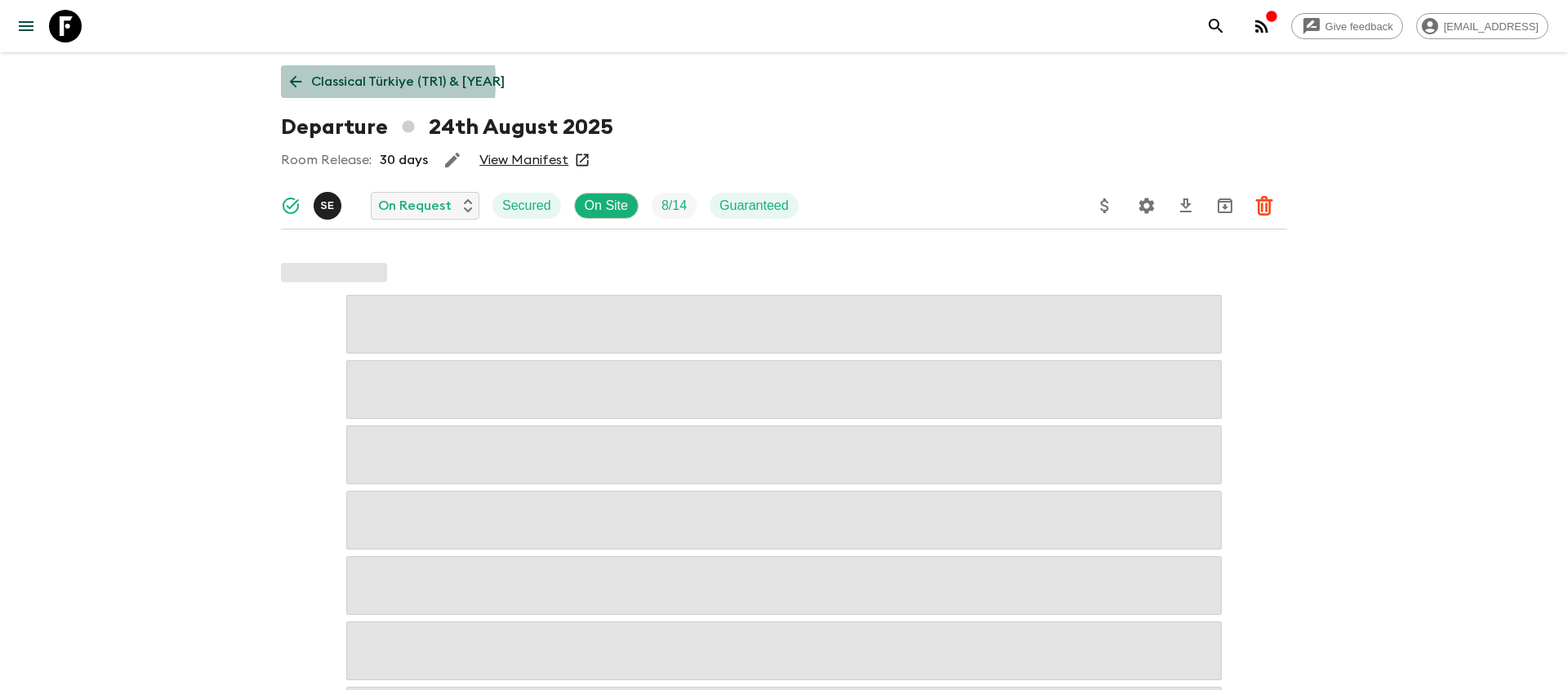 click 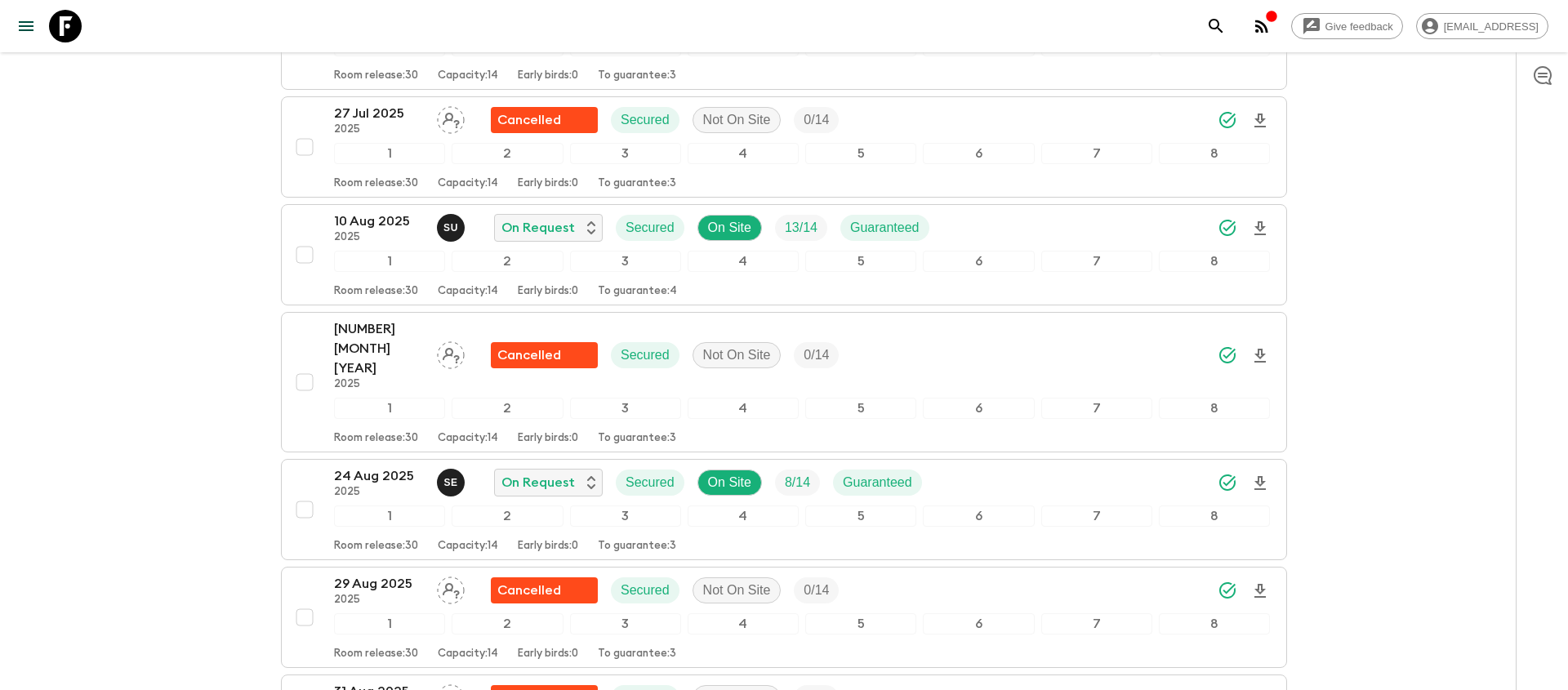 scroll, scrollTop: 1576, scrollLeft: 0, axis: vertical 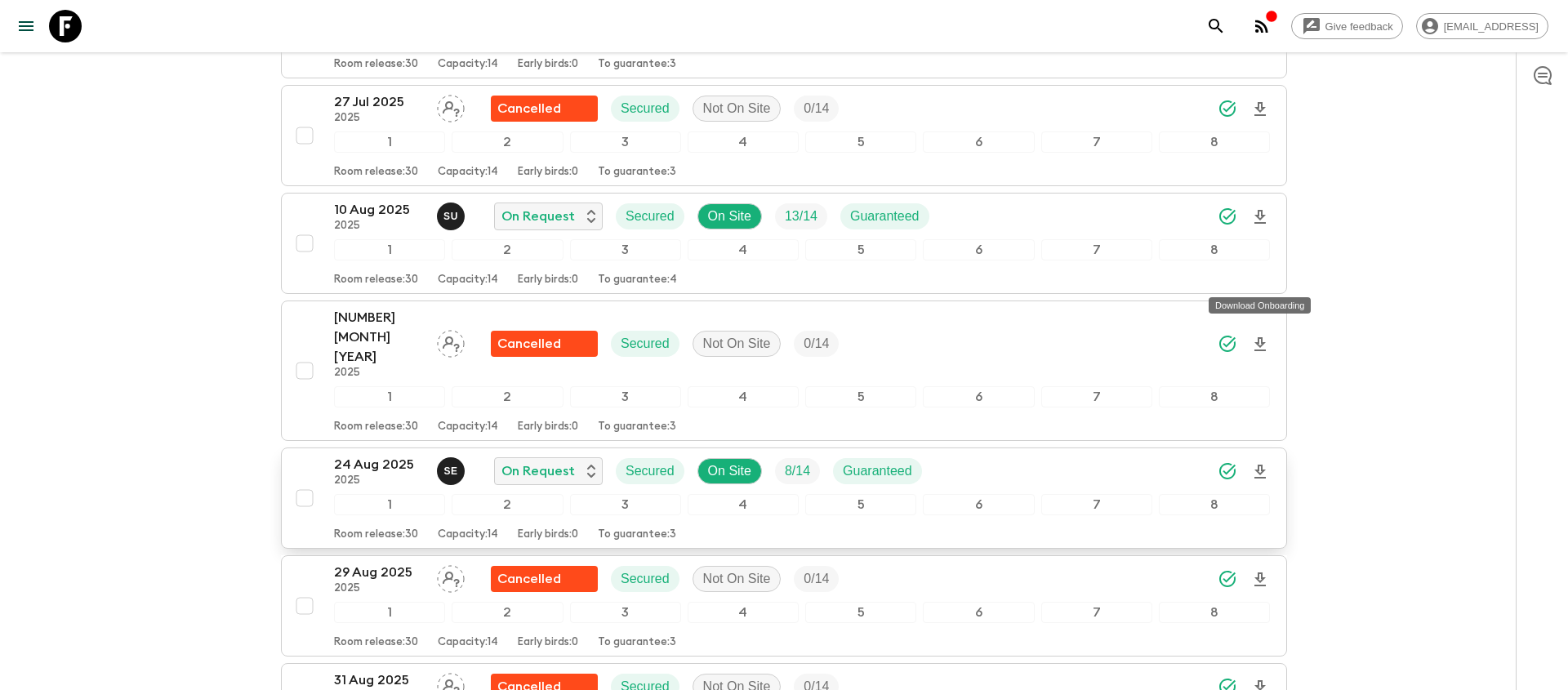 click 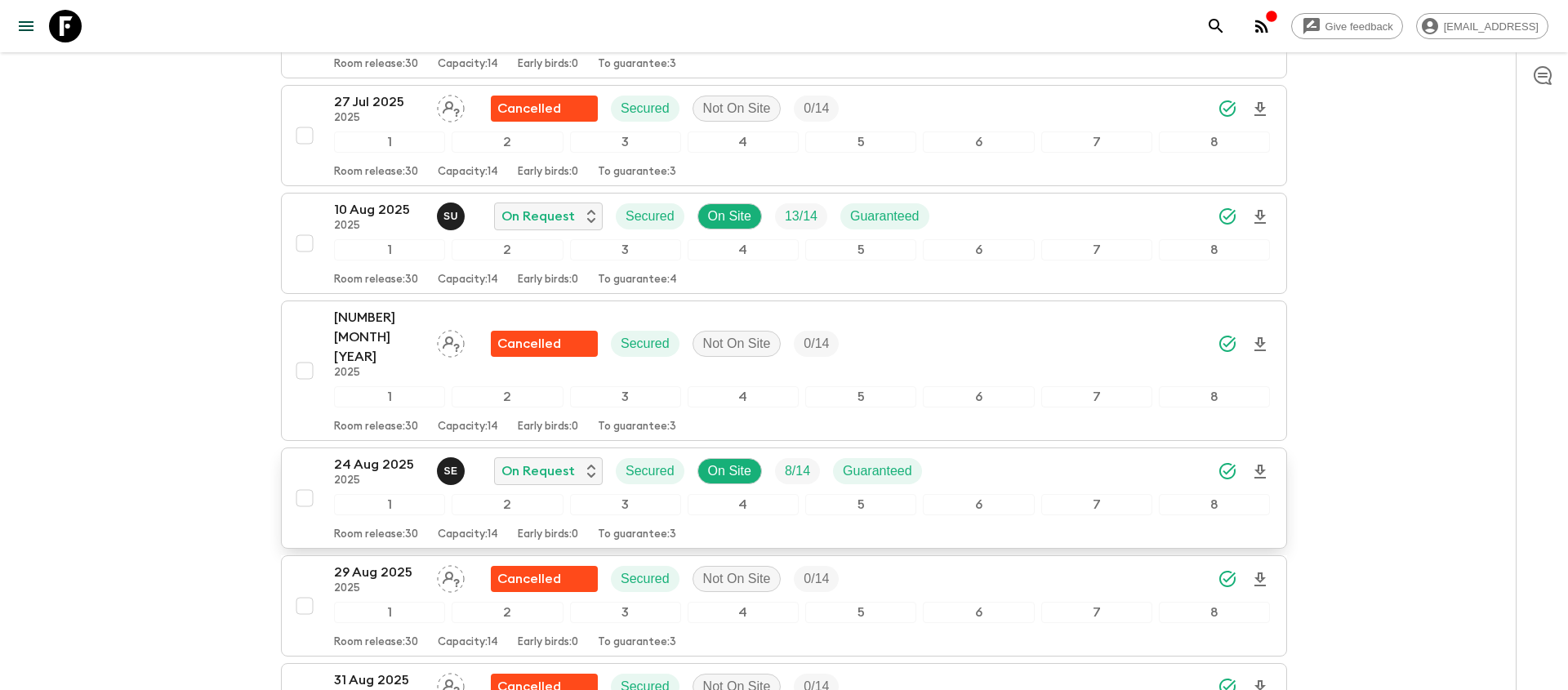 click 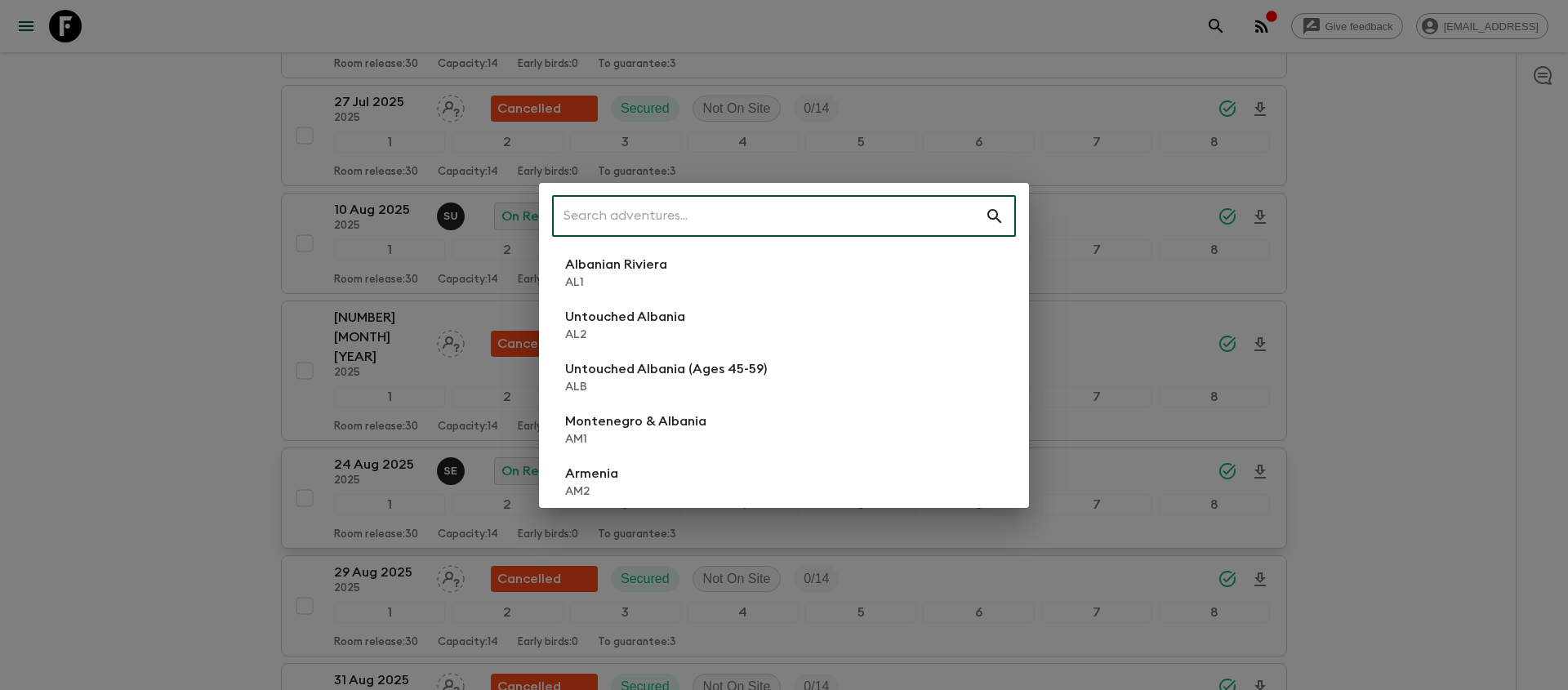 click at bounding box center (768, 216) 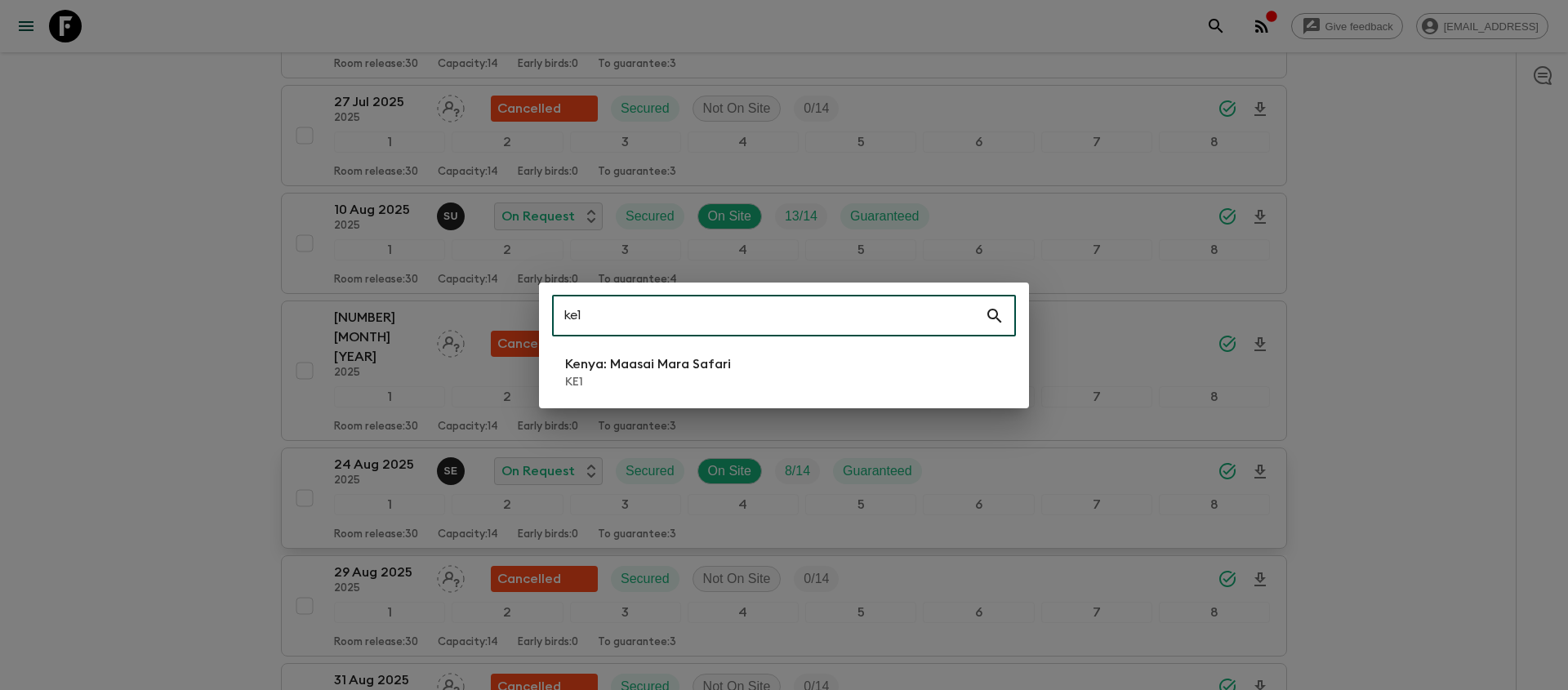 type on "ke1" 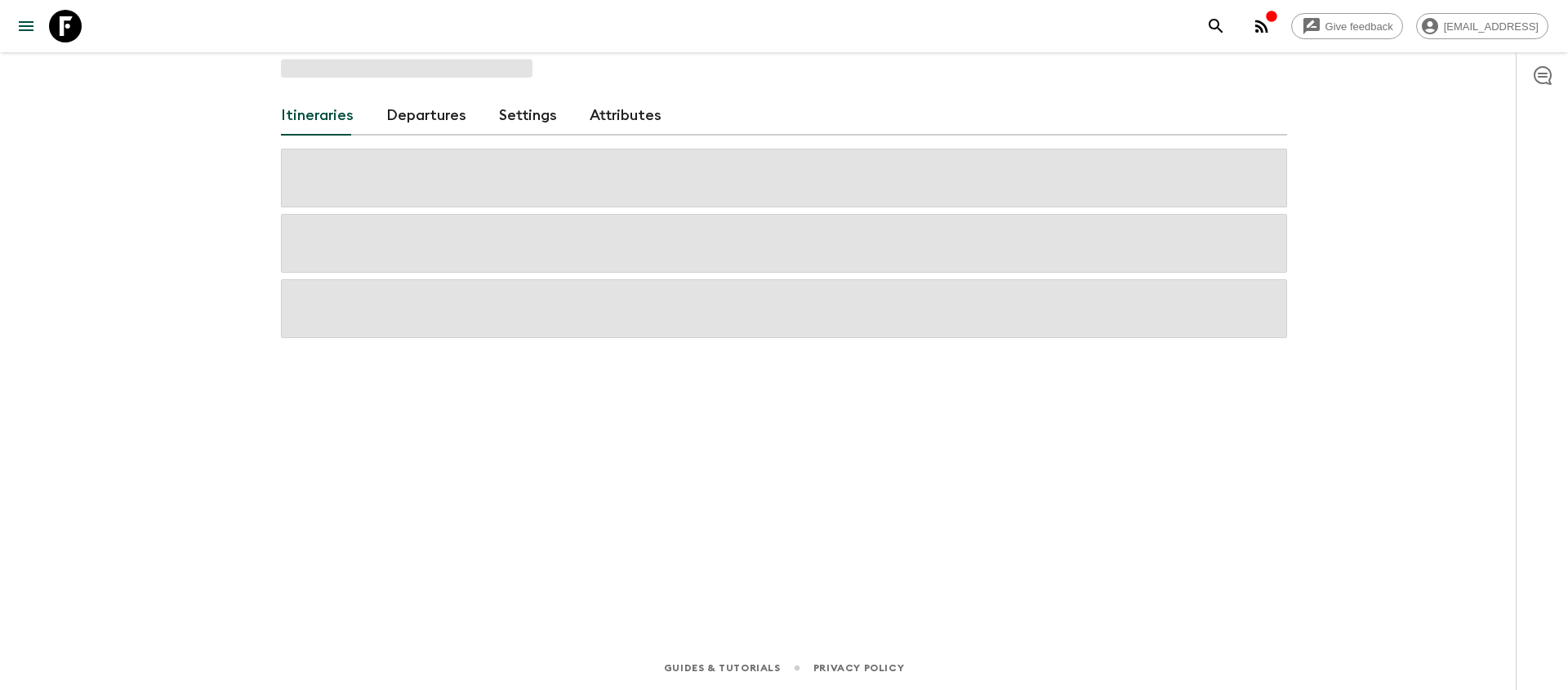 scroll, scrollTop: 0, scrollLeft: 0, axis: both 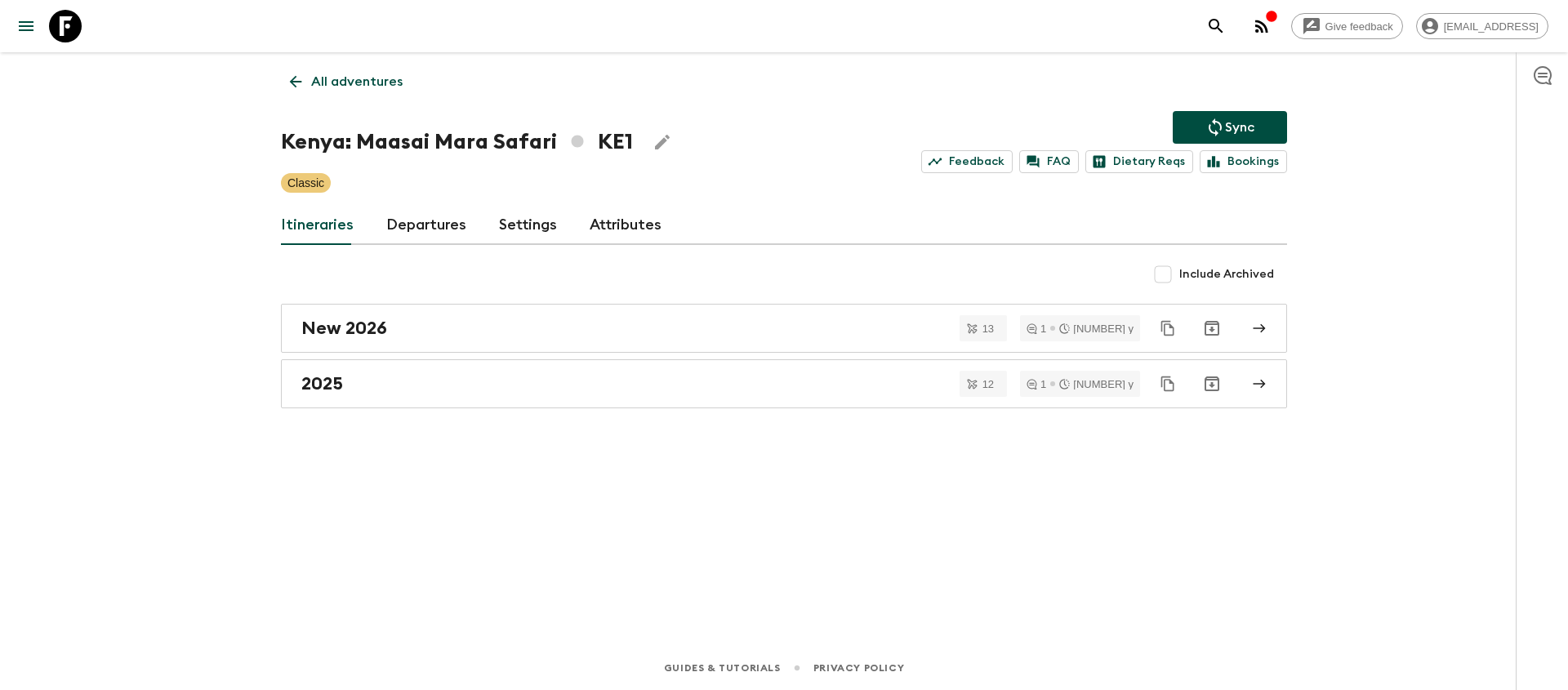 click on "2025" at bounding box center [768, 384] 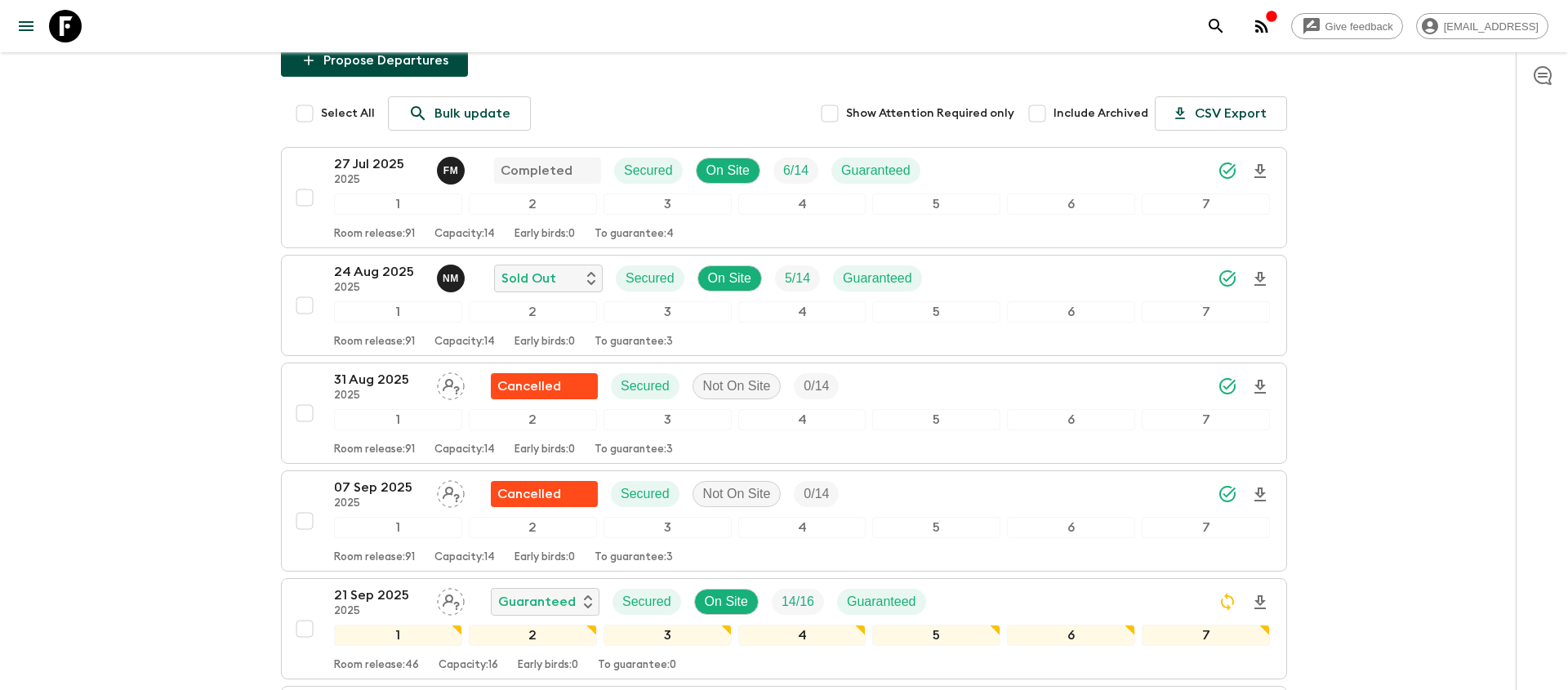 scroll, scrollTop: 134, scrollLeft: 0, axis: vertical 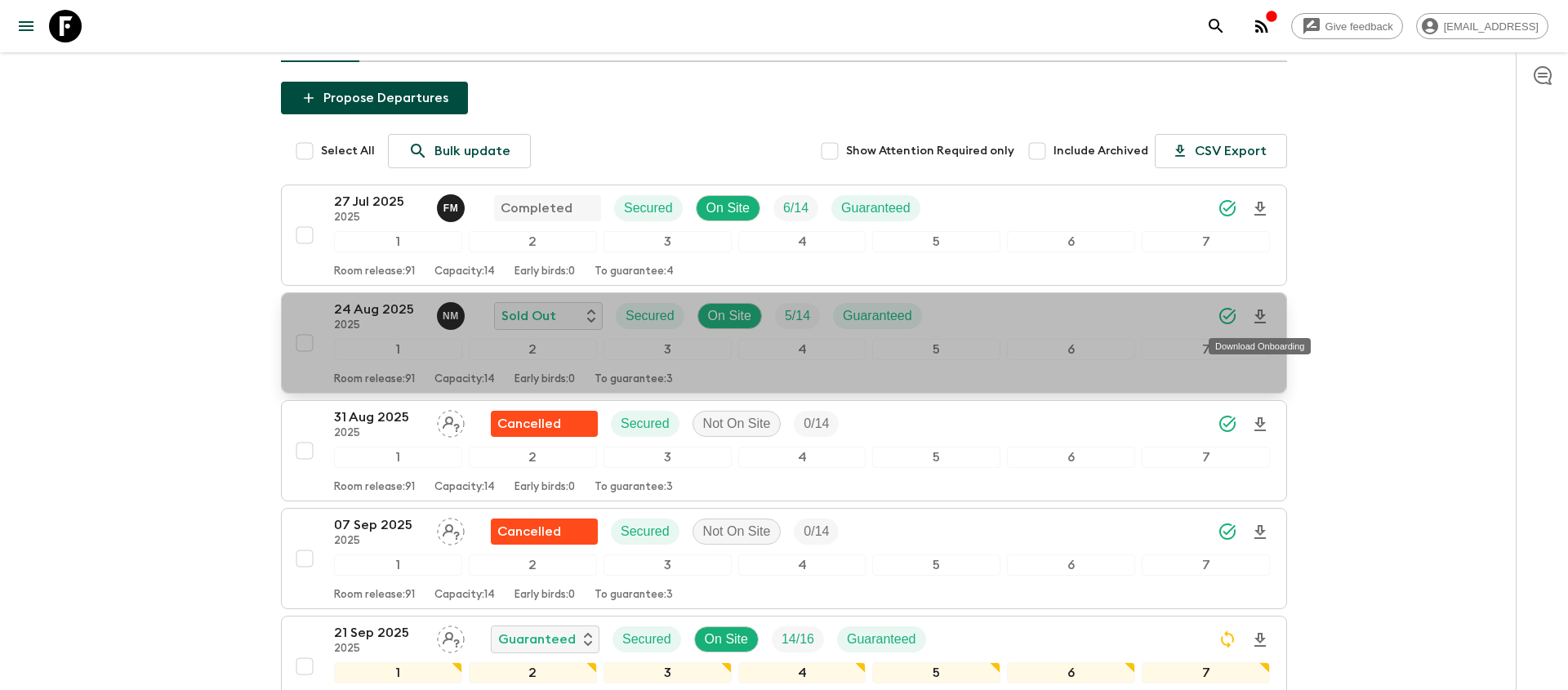 click 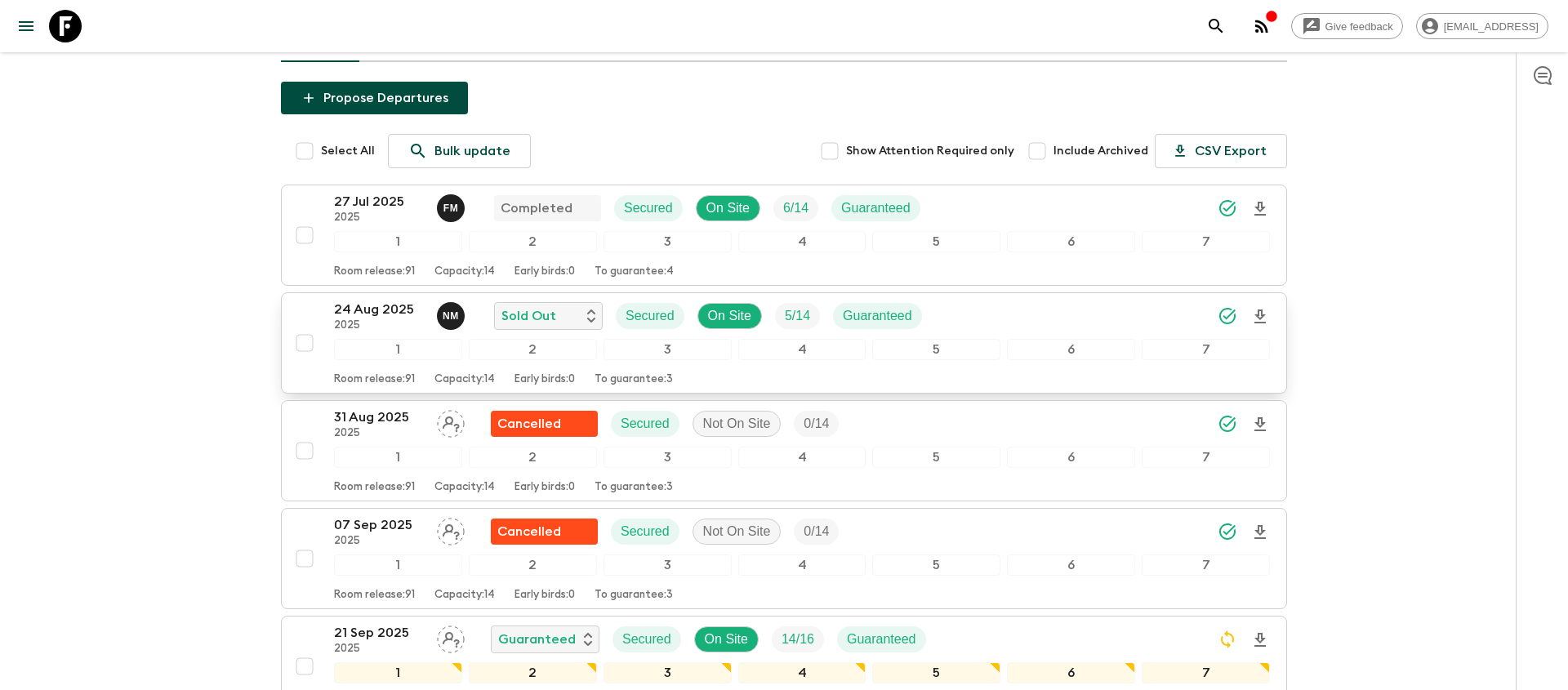 click 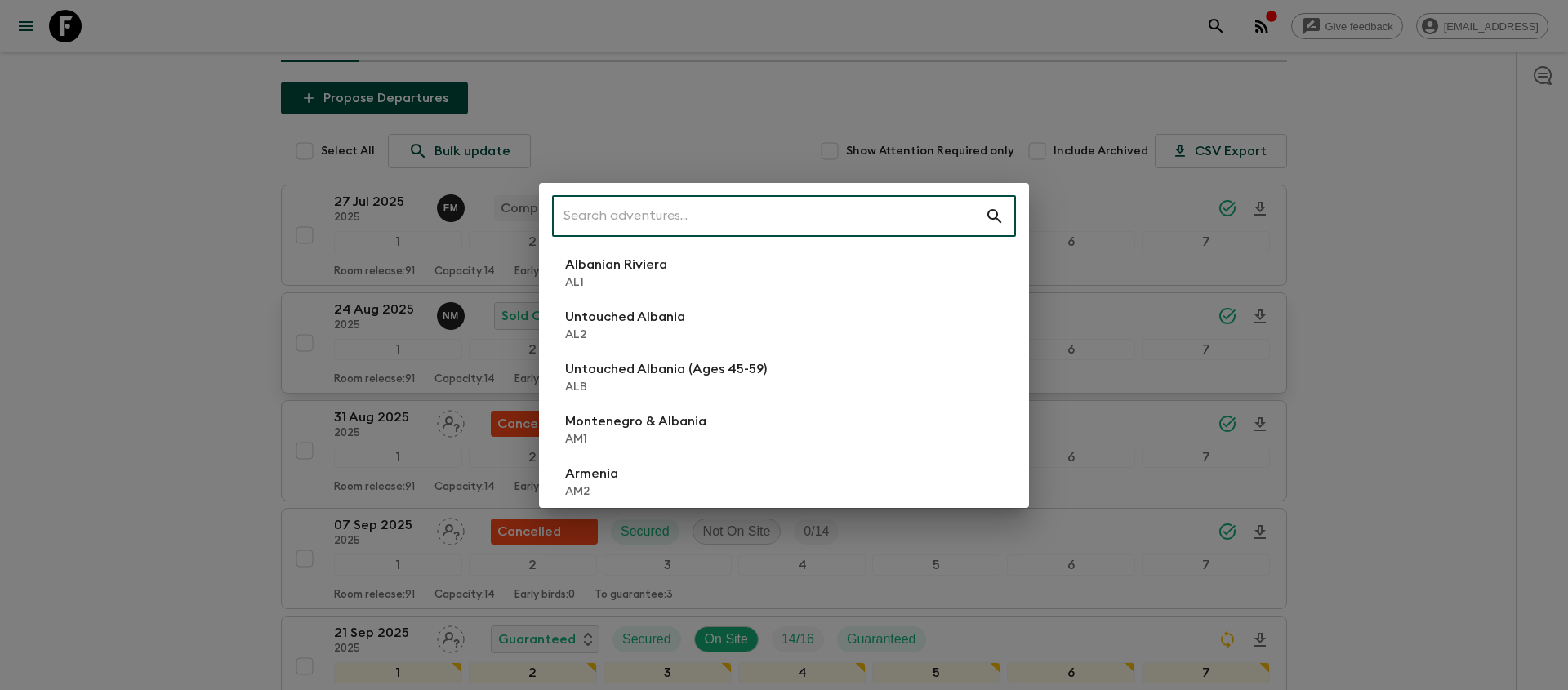 click at bounding box center [768, 216] 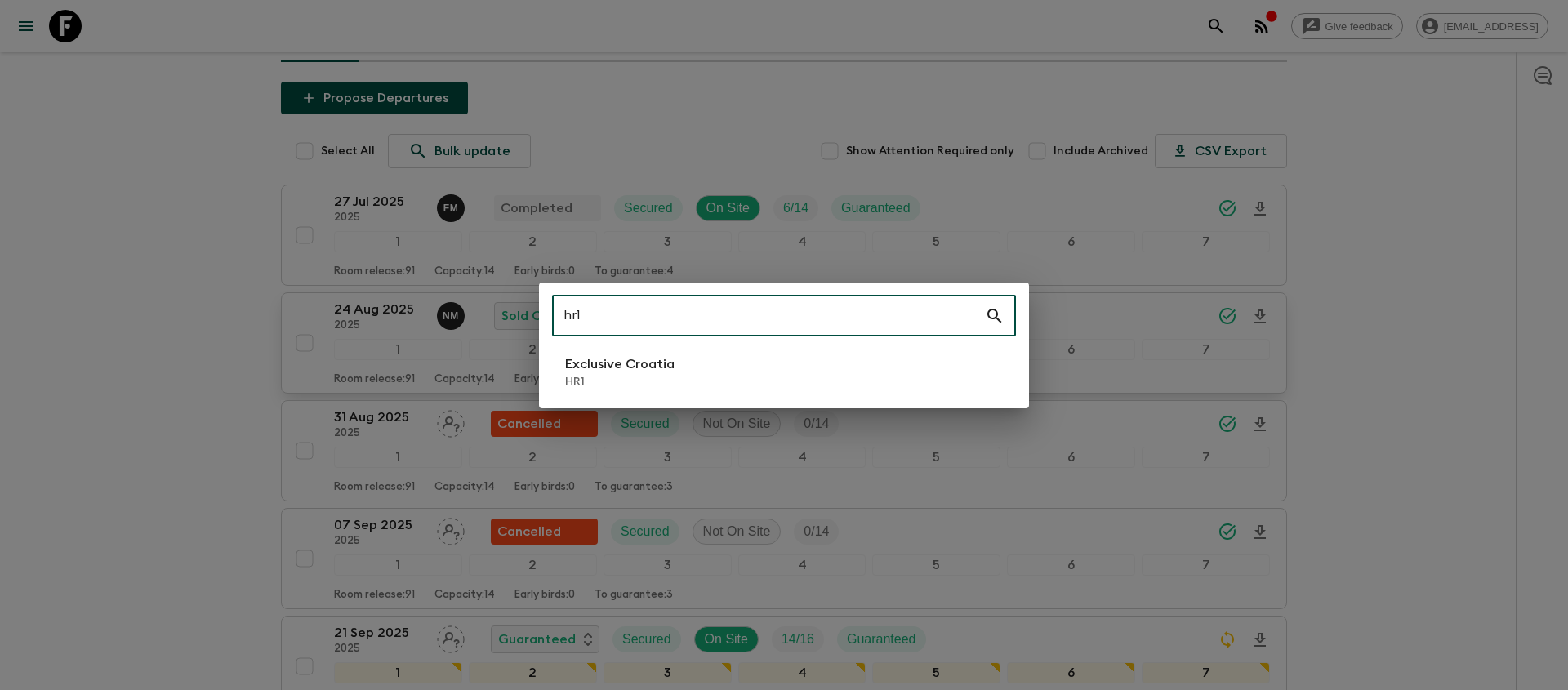 type on "hr1" 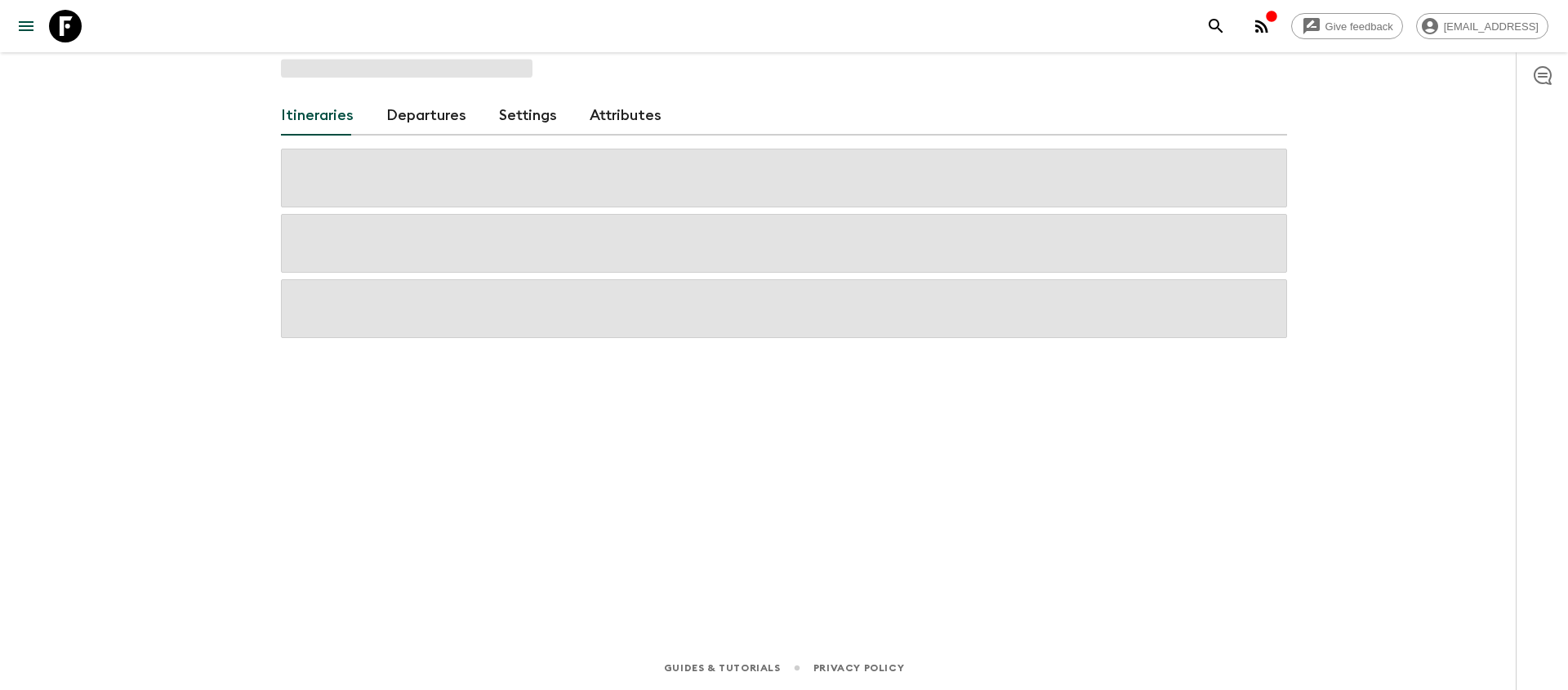 scroll, scrollTop: 0, scrollLeft: 0, axis: both 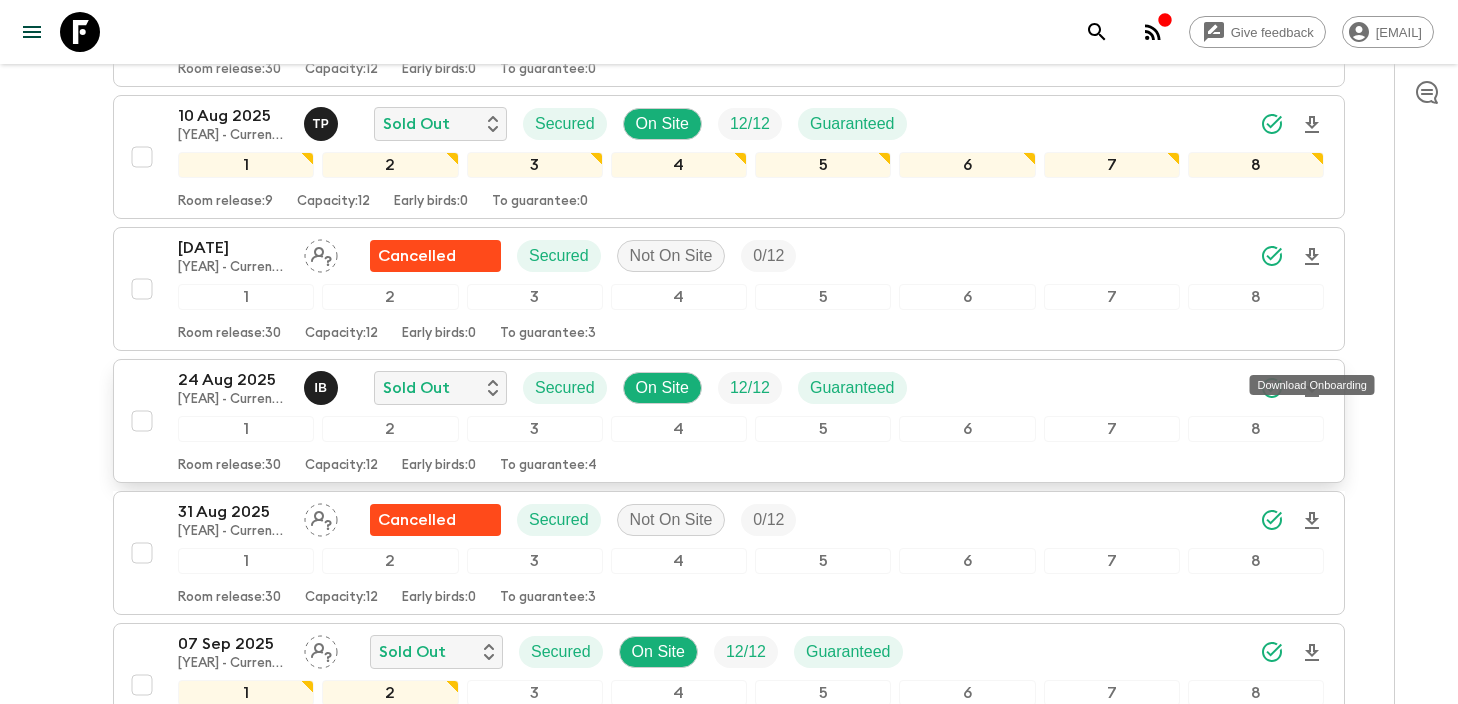 click 